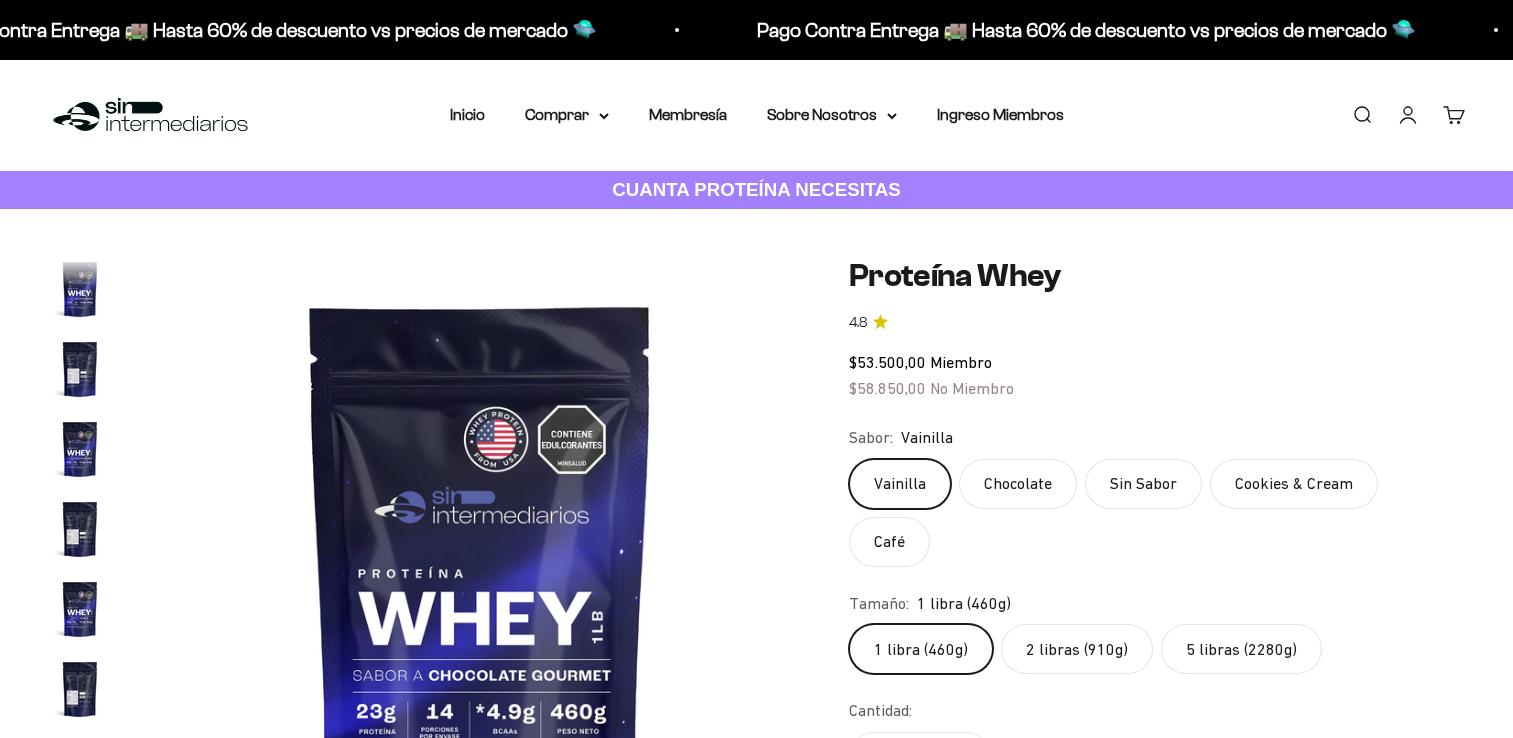 scroll, scrollTop: 0, scrollLeft: 0, axis: both 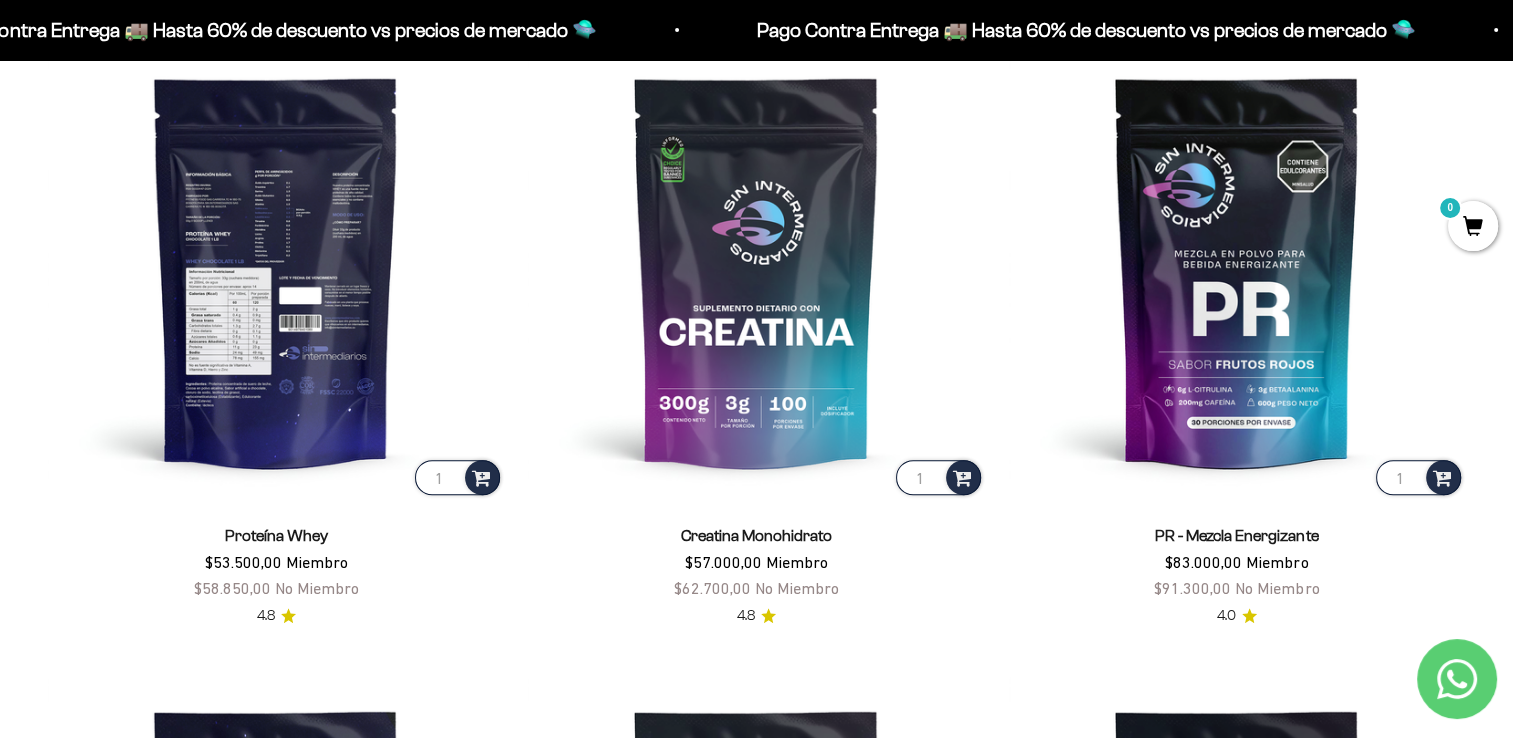 click at bounding box center [276, 271] 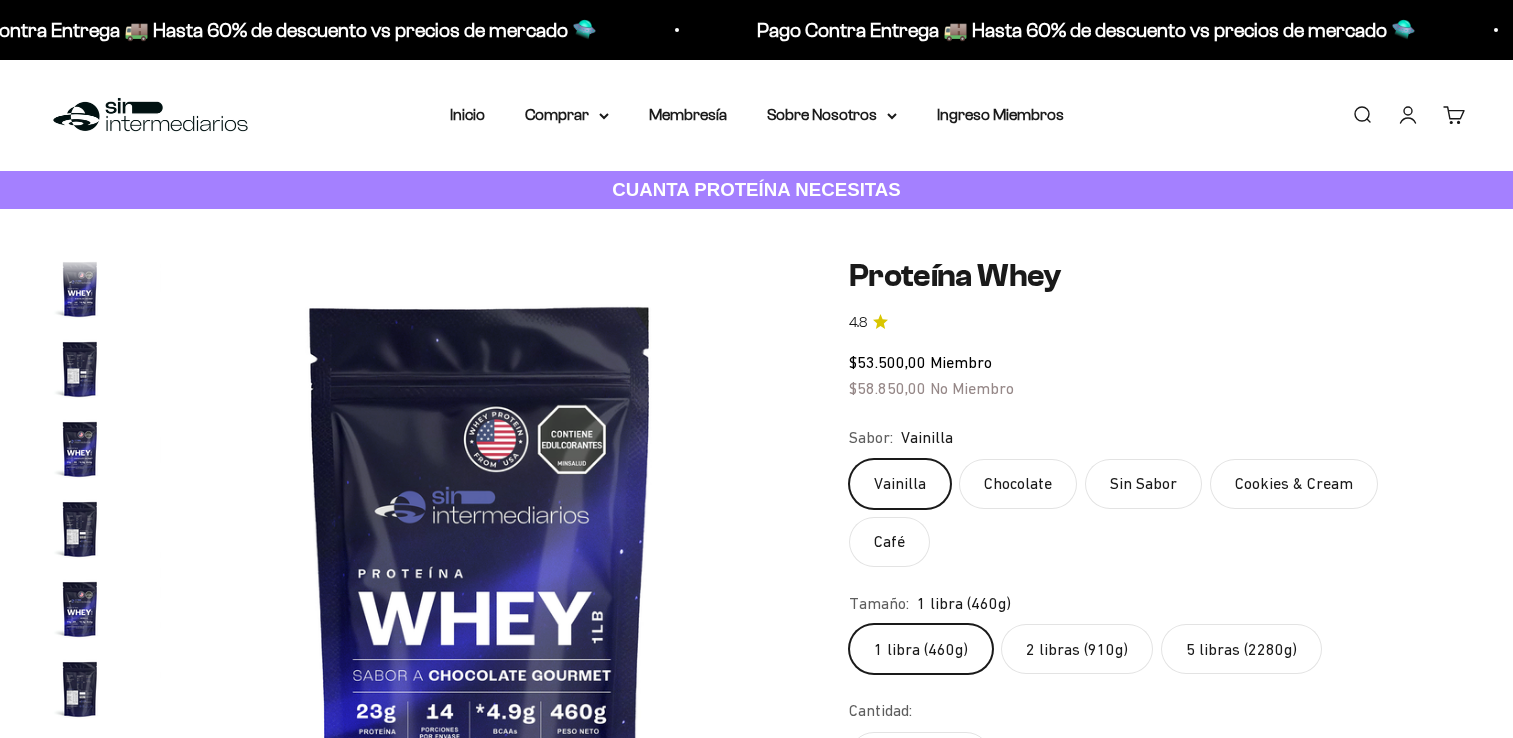 scroll, scrollTop: 0, scrollLeft: 0, axis: both 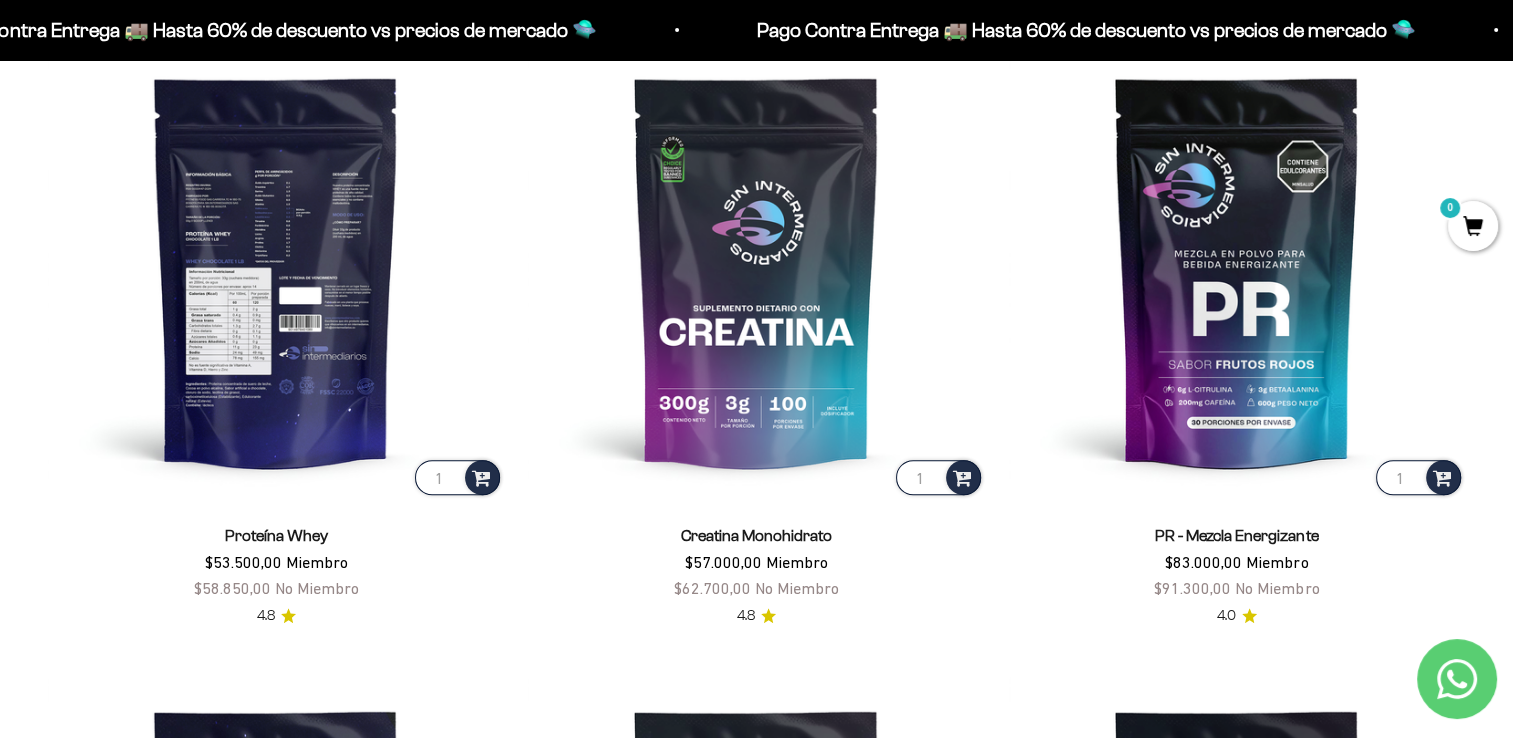 click at bounding box center (276, 271) 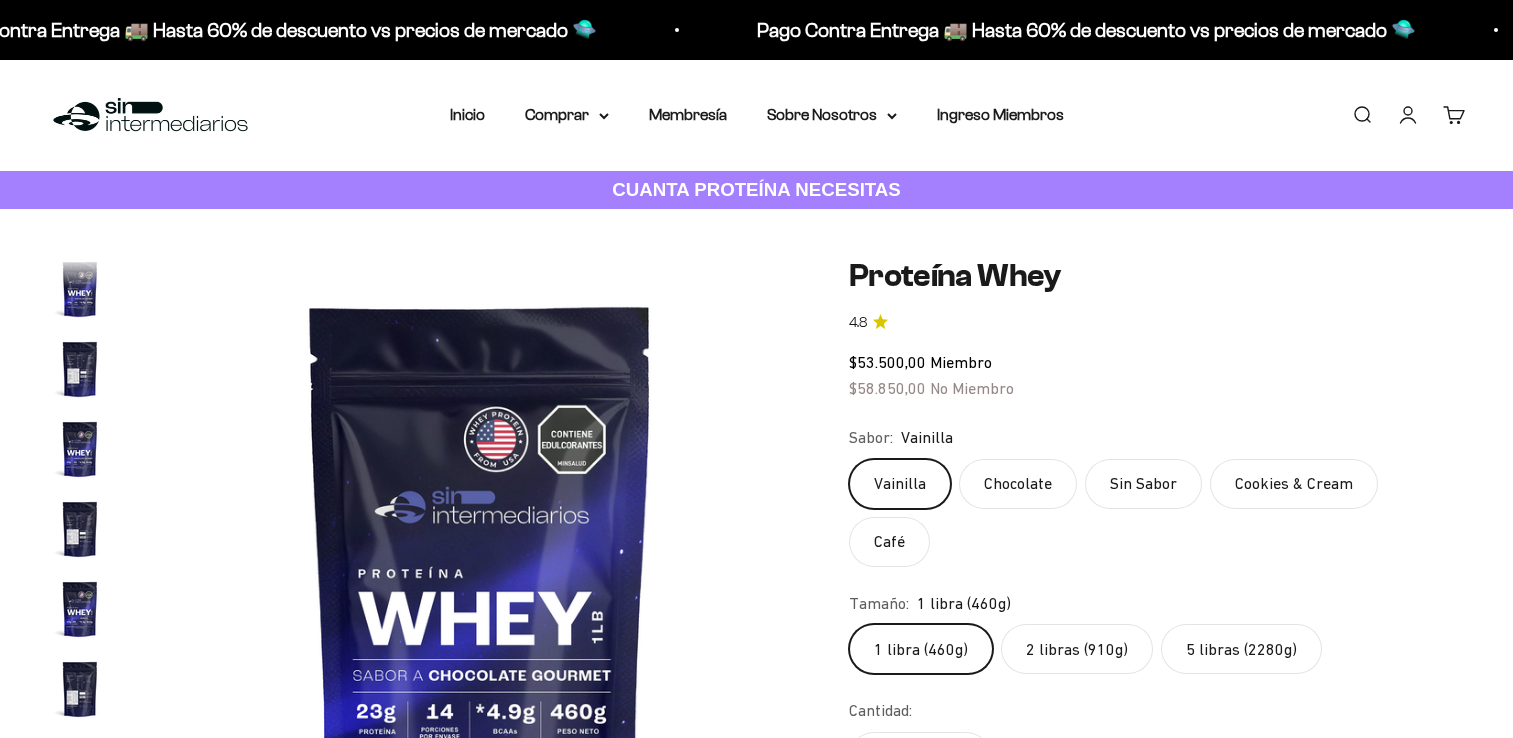 scroll, scrollTop: 0, scrollLeft: 0, axis: both 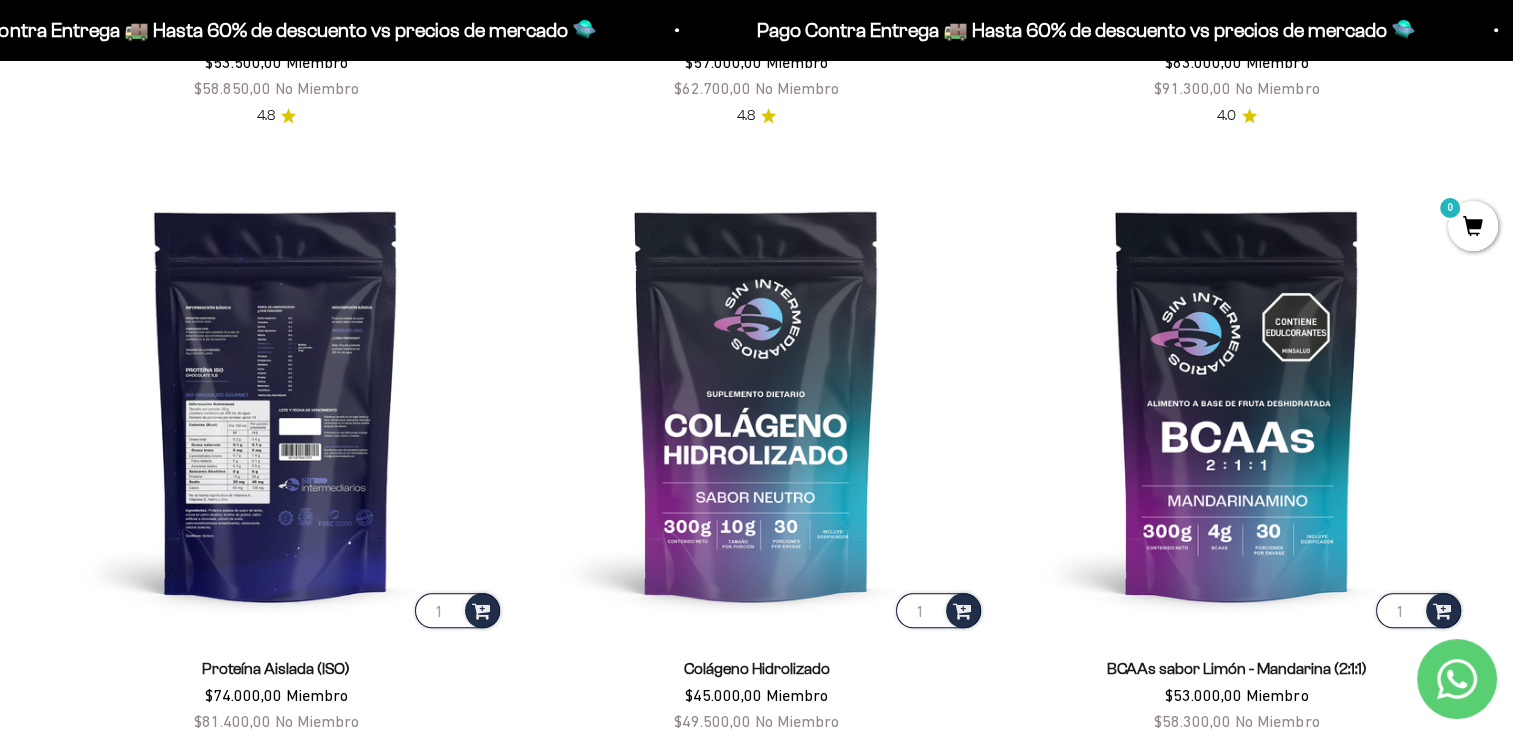 click at bounding box center [276, 404] 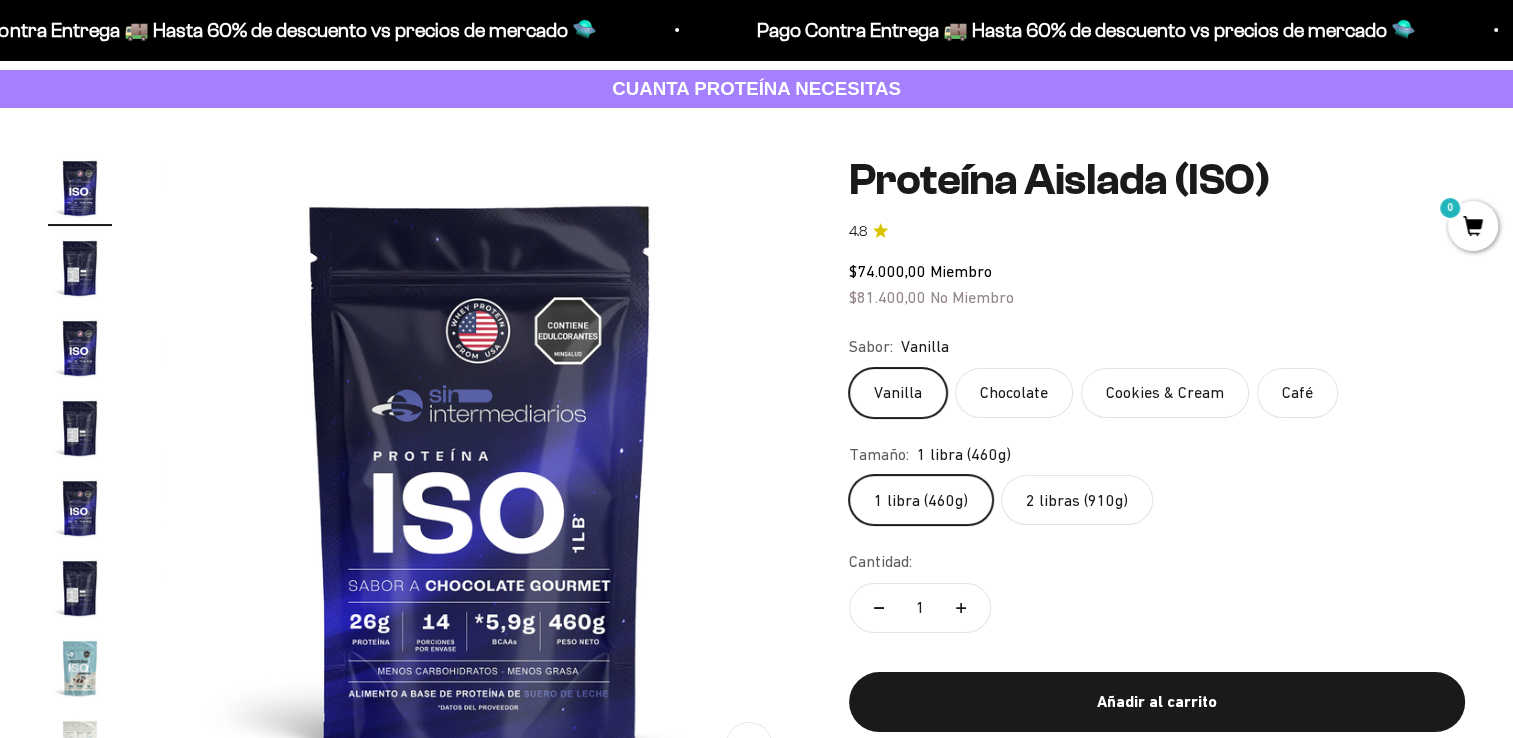 scroll, scrollTop: 200, scrollLeft: 0, axis: vertical 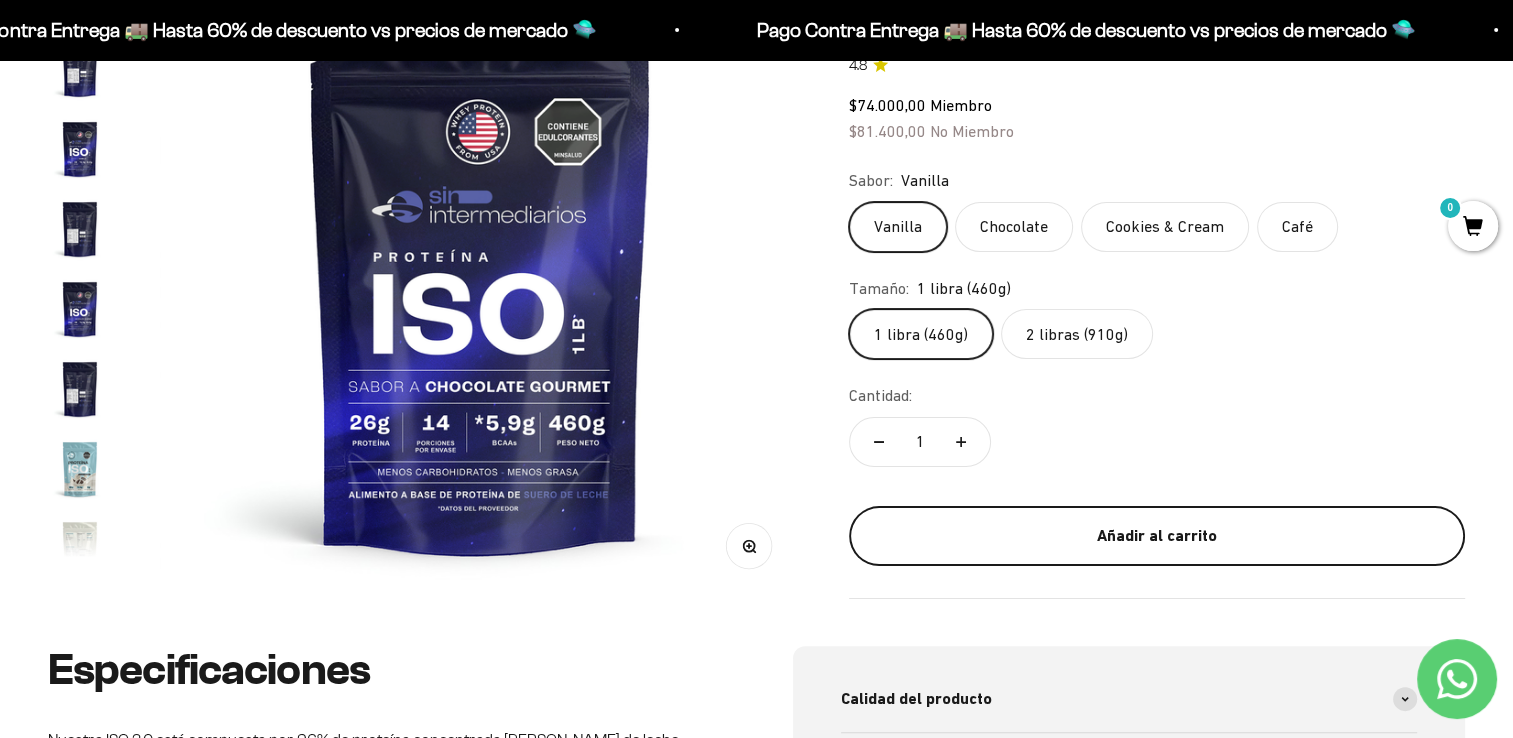click on "Añadir al carrito" at bounding box center (1157, 535) 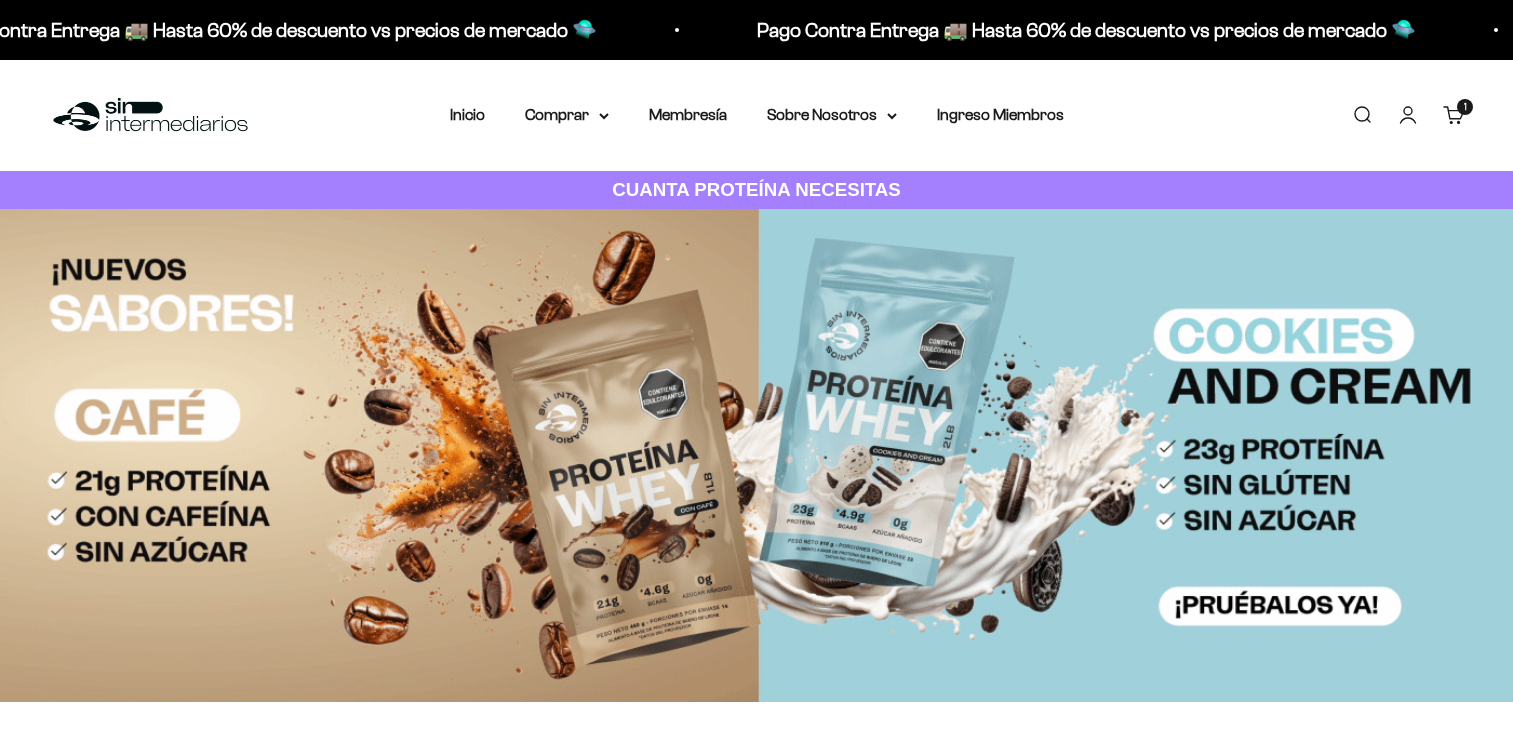 scroll, scrollTop: 0, scrollLeft: 0, axis: both 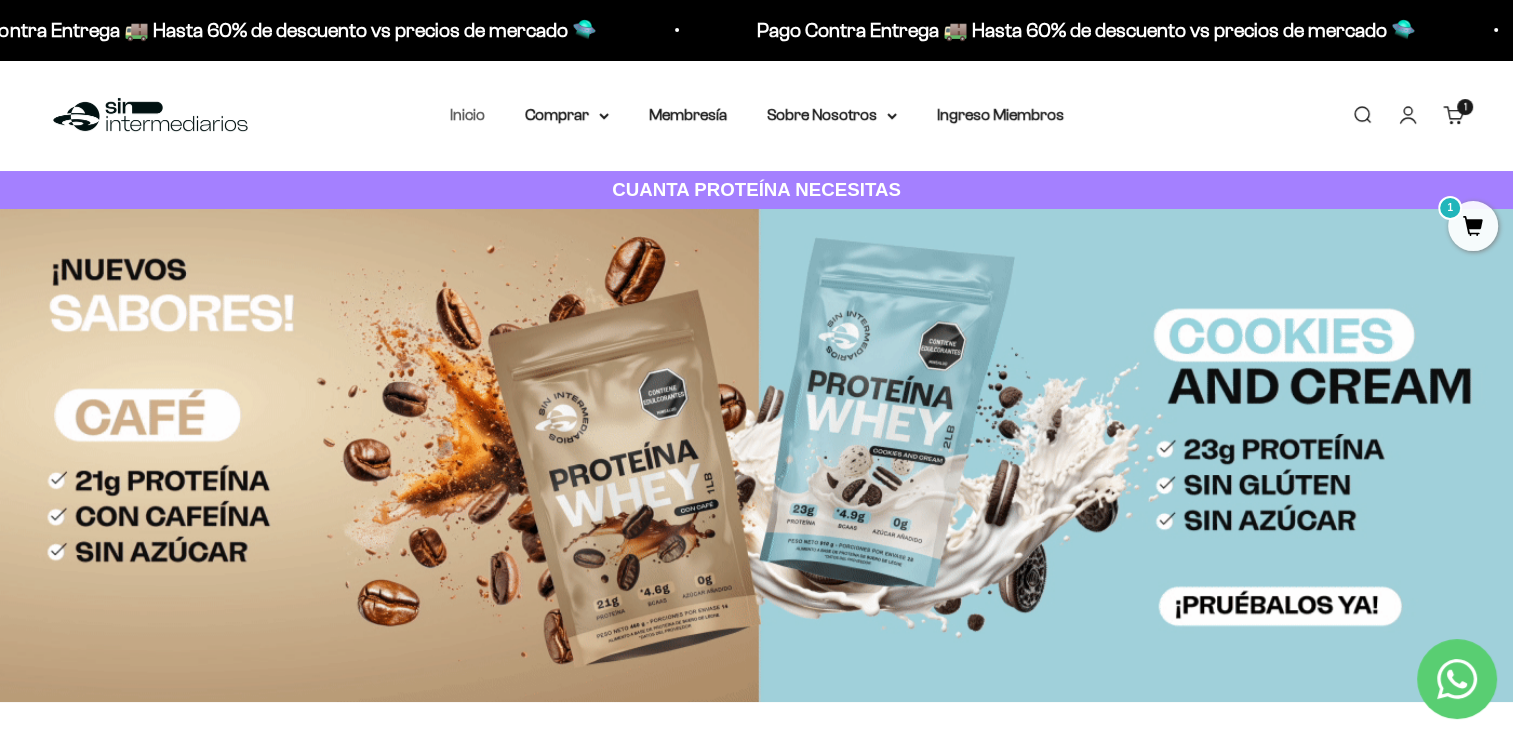 click on "Inicio" at bounding box center (467, 114) 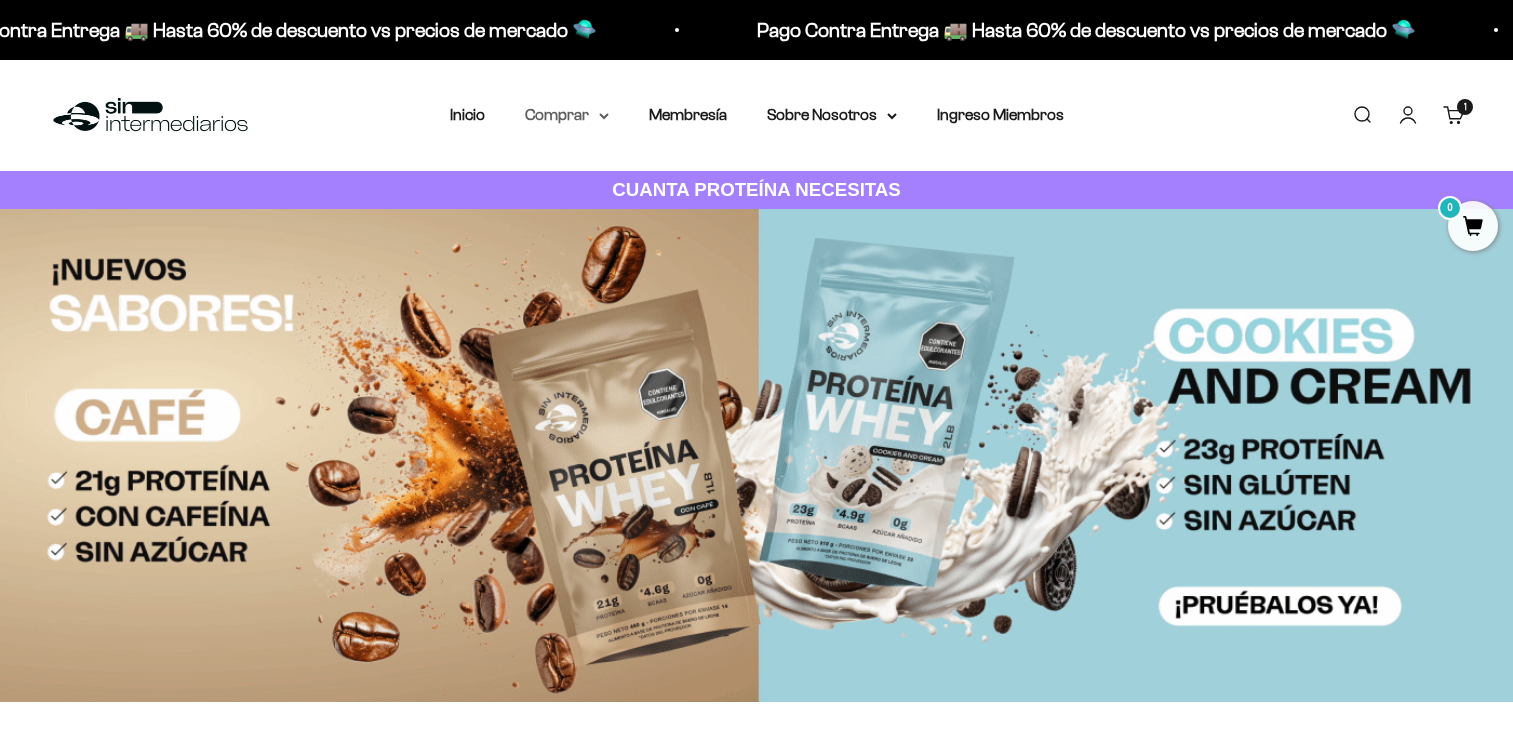 scroll, scrollTop: 0, scrollLeft: 0, axis: both 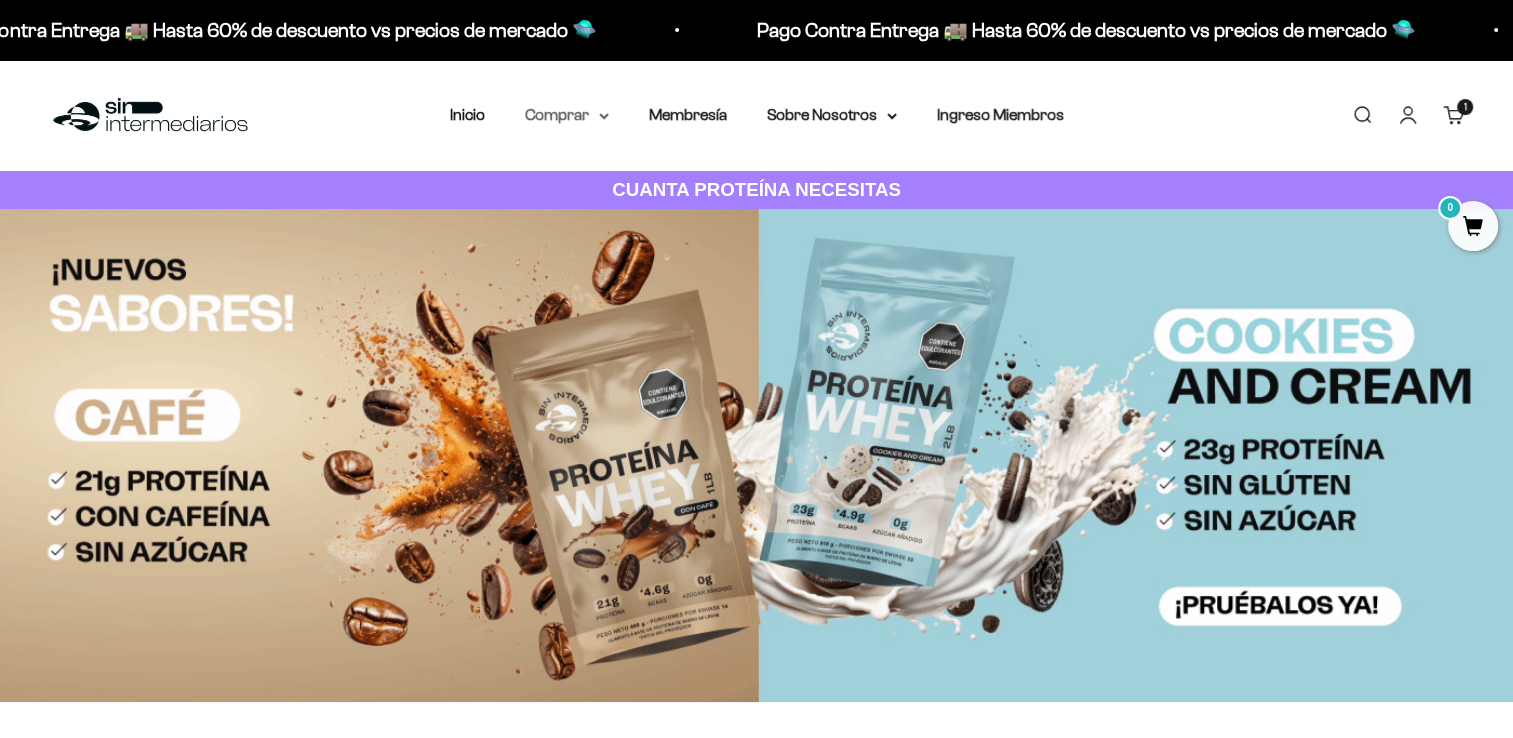 click on "Comprar" at bounding box center [567, 115] 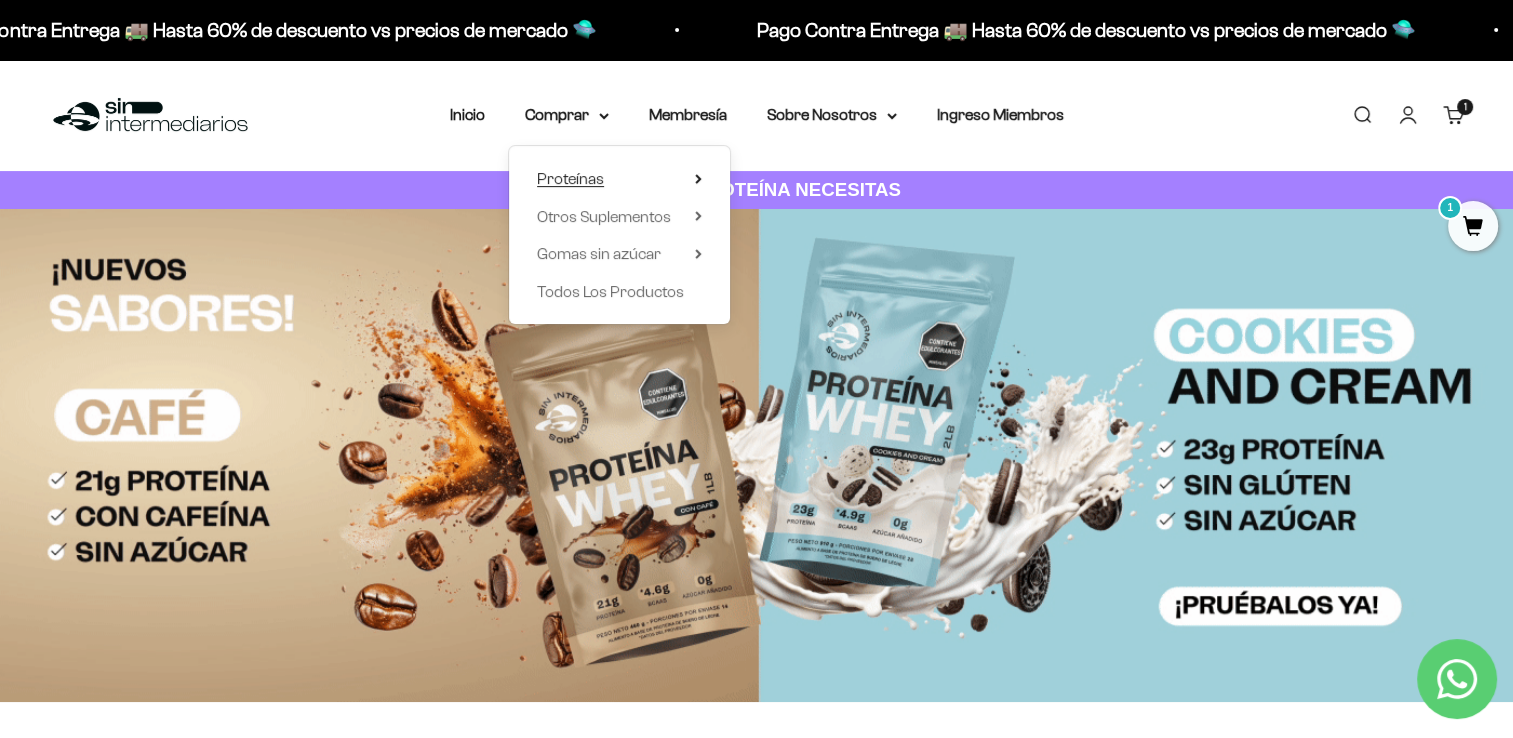 click on "Proteínas" at bounding box center [570, 178] 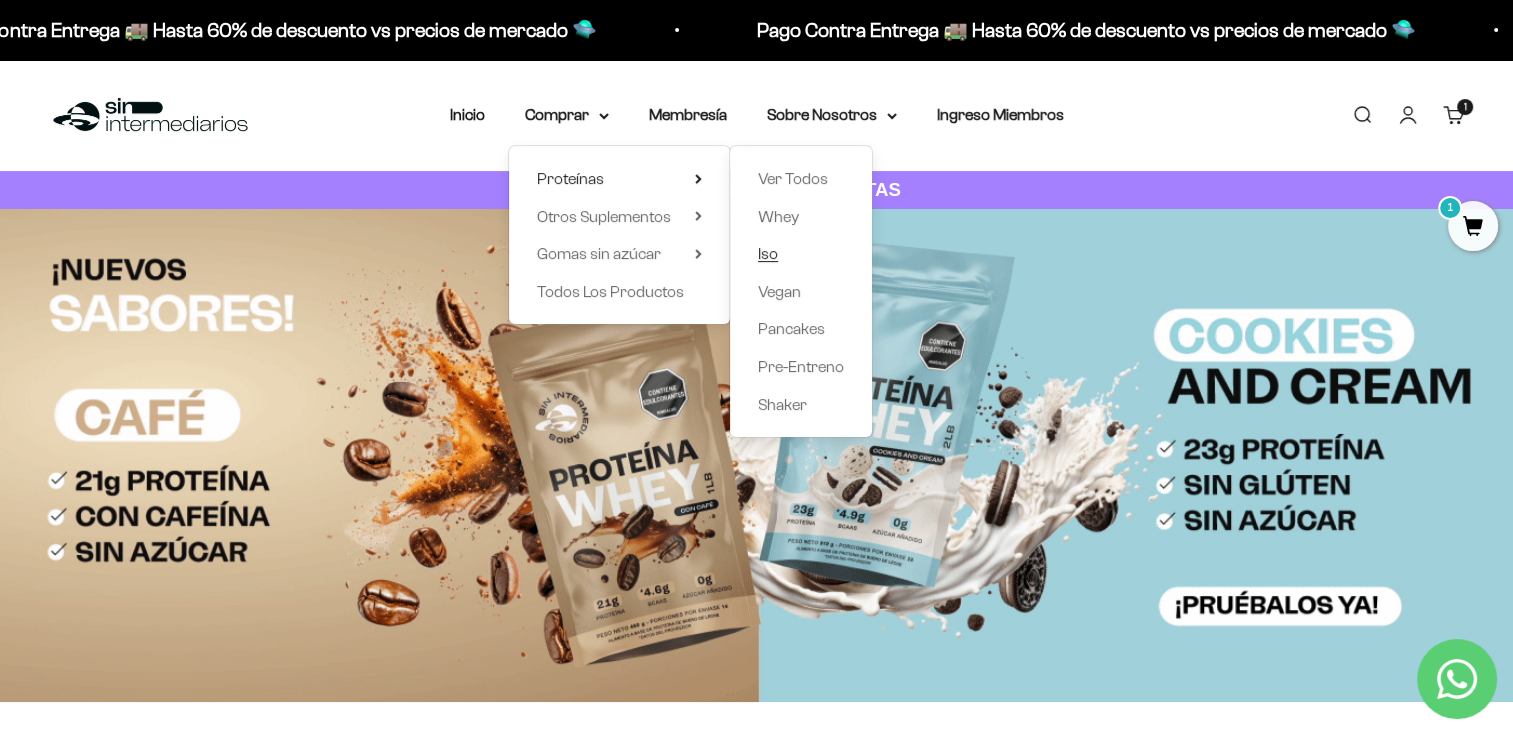 click on "Iso" at bounding box center [768, 253] 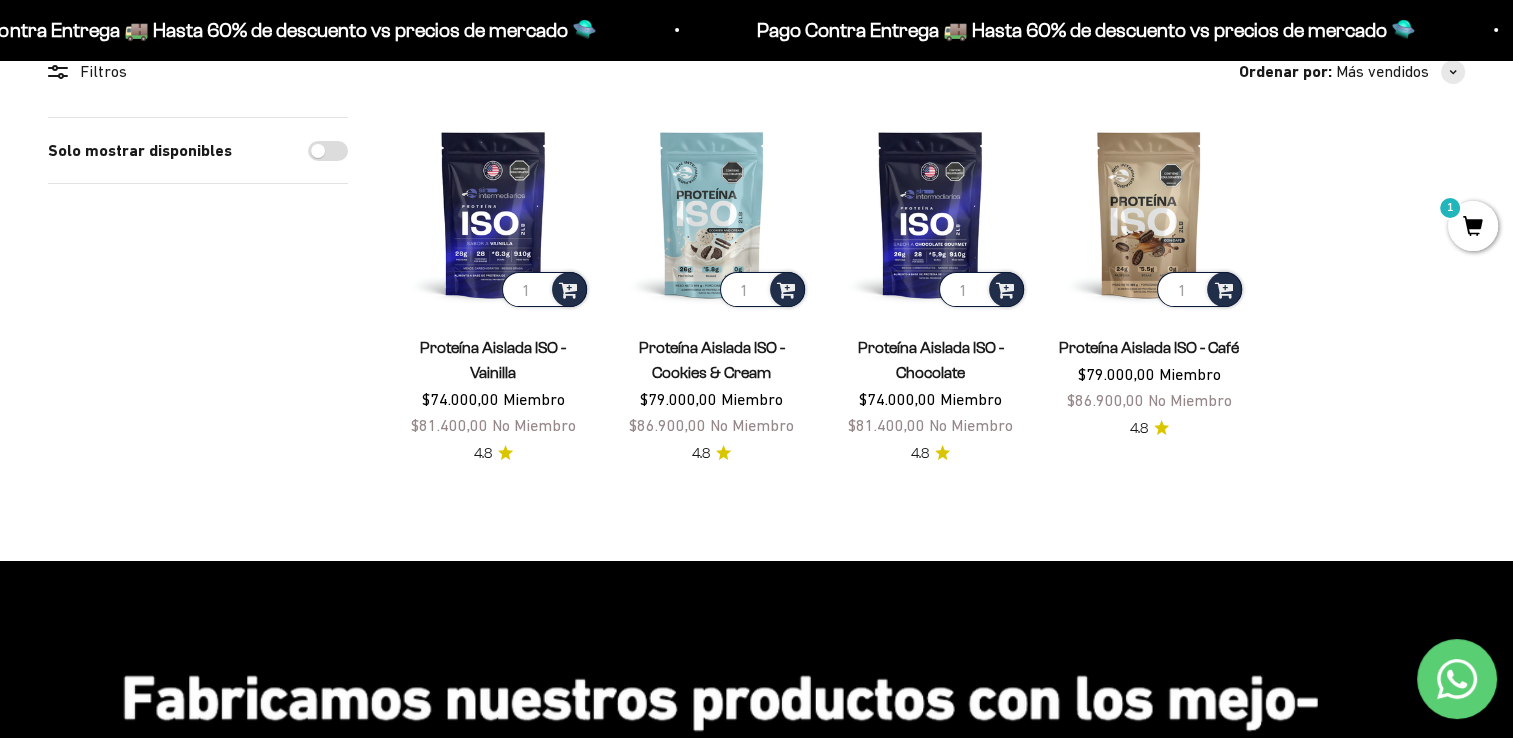 scroll, scrollTop: 200, scrollLeft: 0, axis: vertical 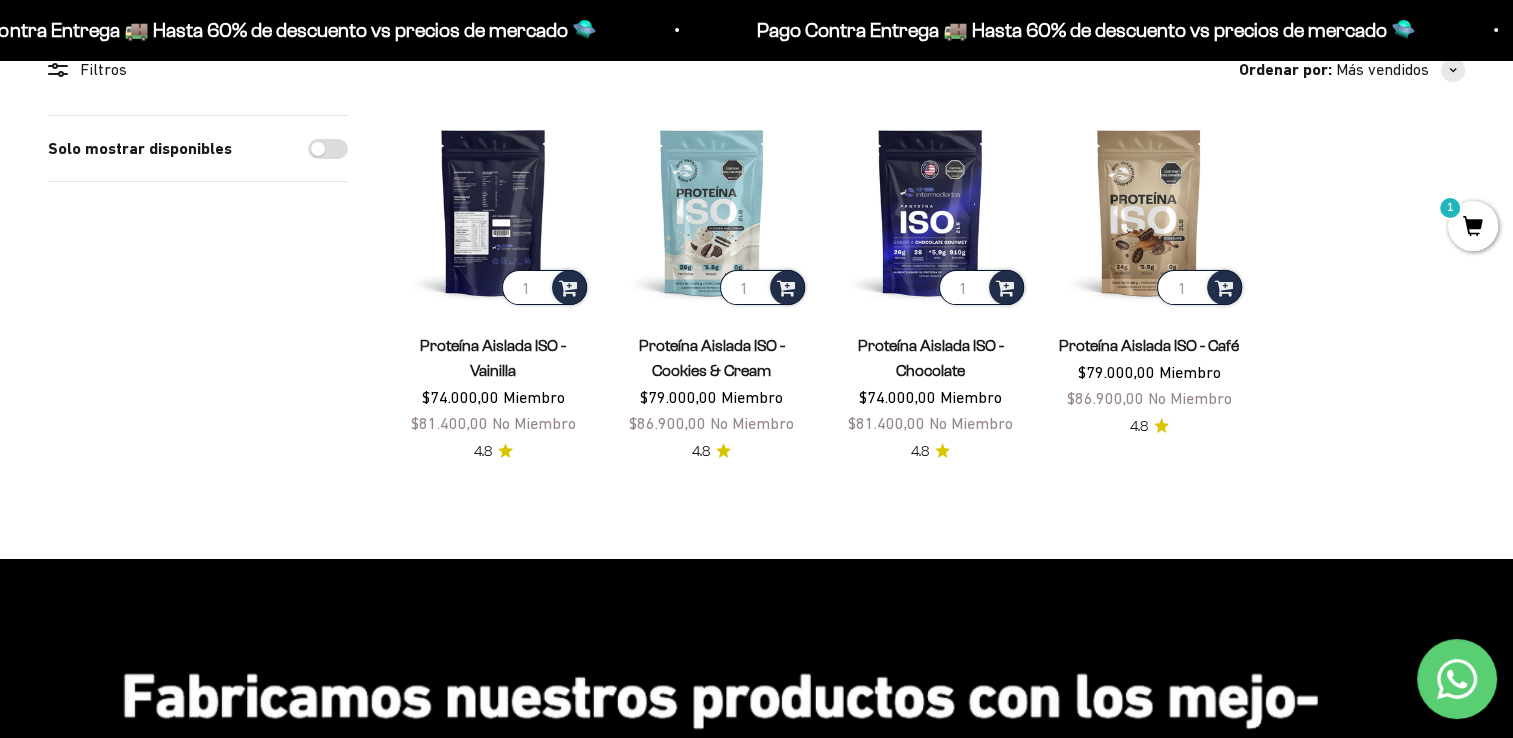 click at bounding box center [493, 212] 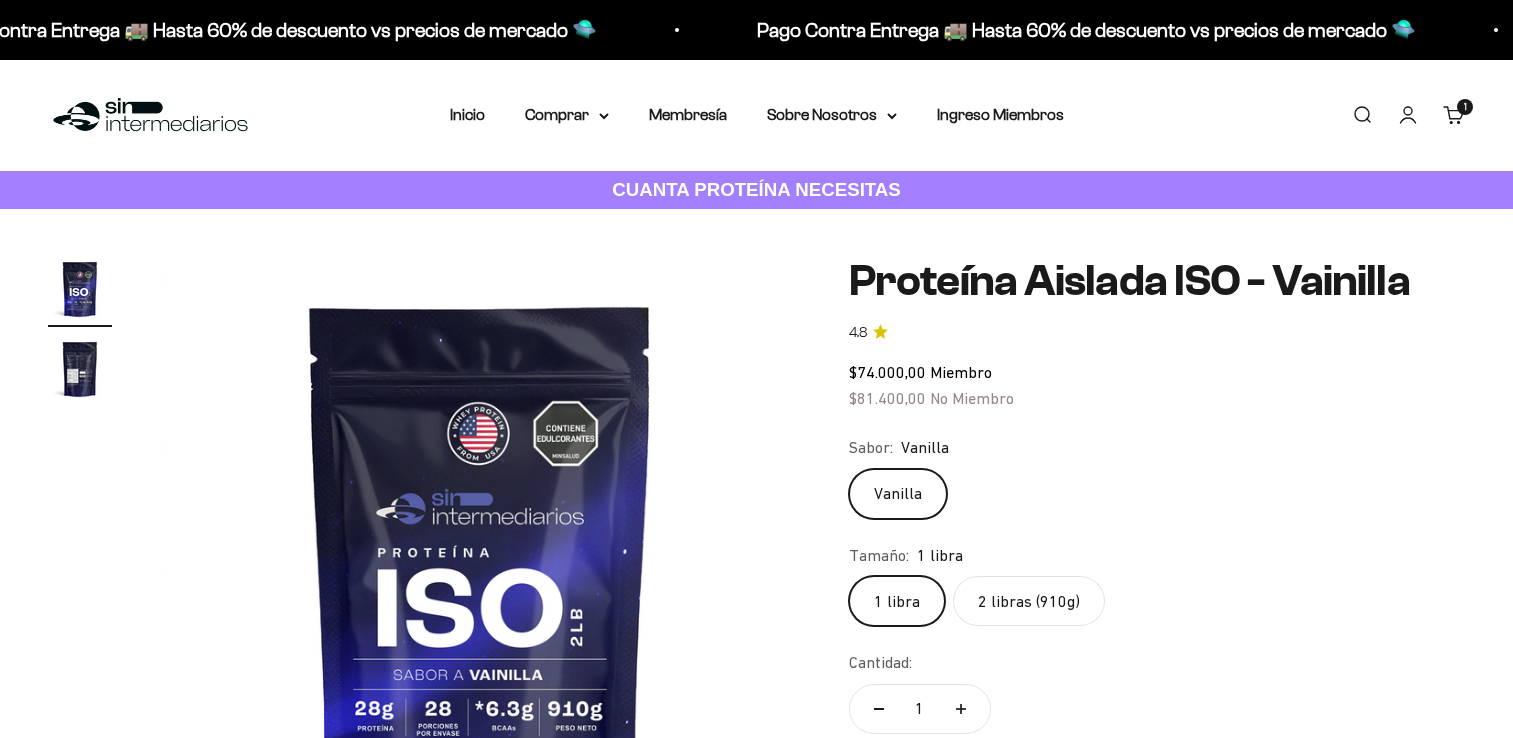scroll, scrollTop: 0, scrollLeft: 0, axis: both 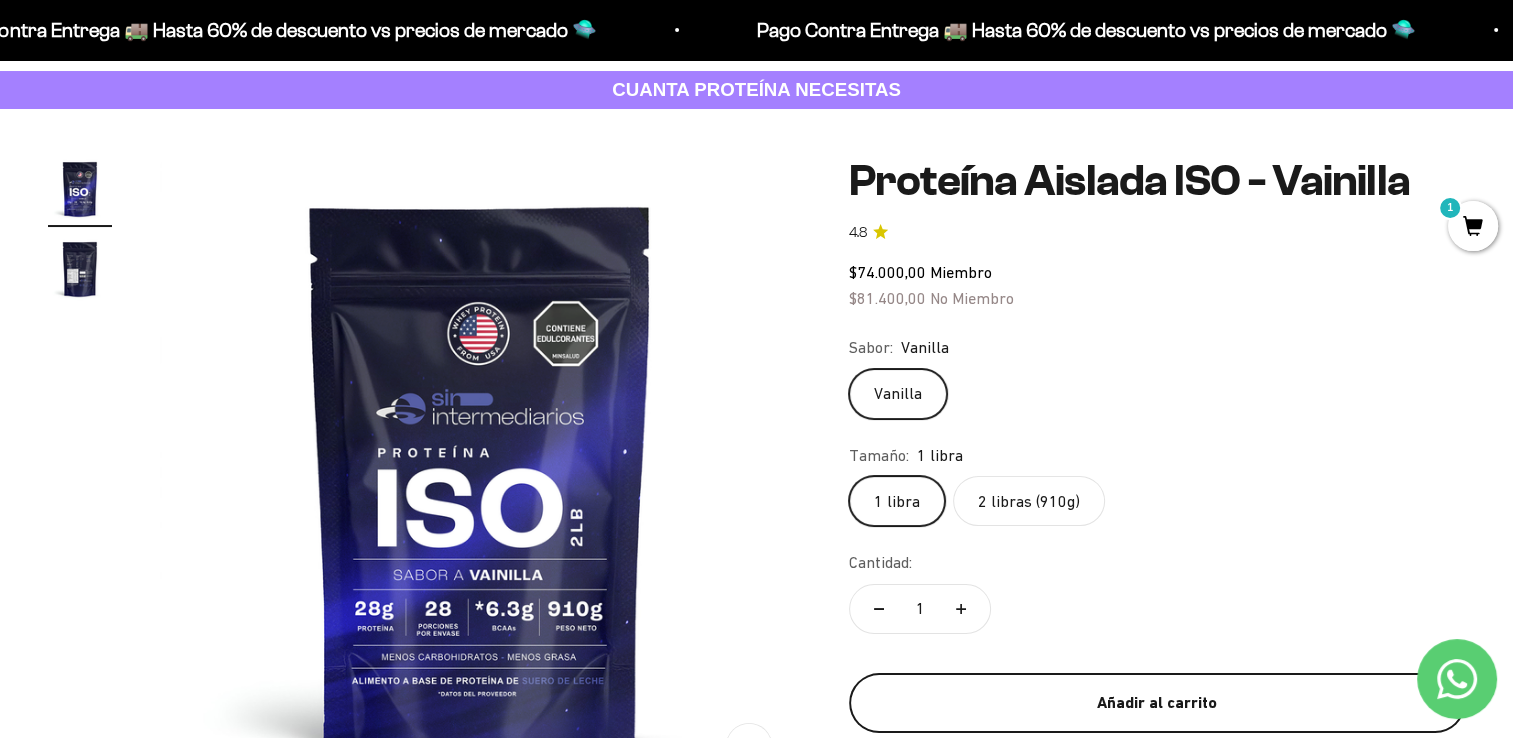click on "Añadir al carrito" at bounding box center (1157, 703) 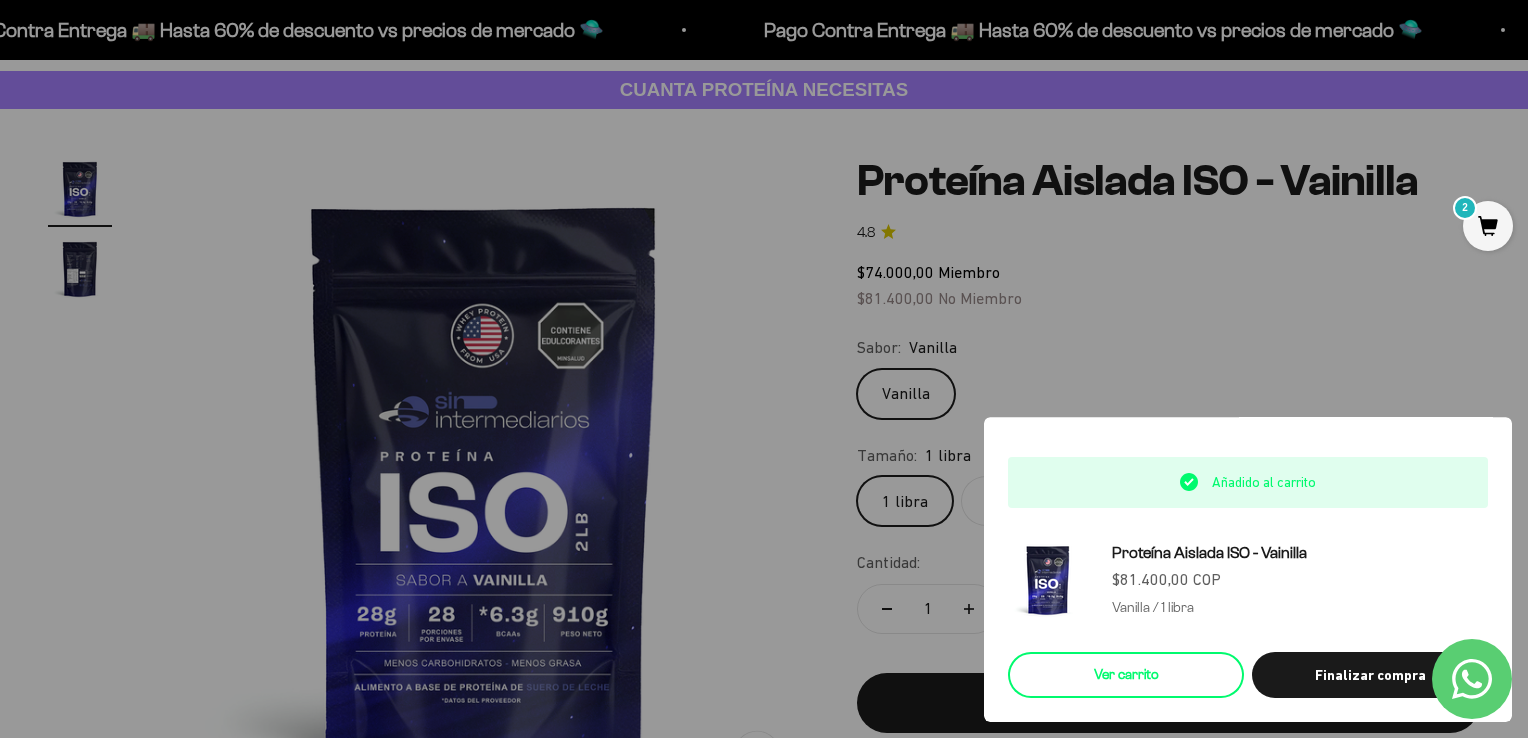 click on "Ver carrito" at bounding box center [1126, 675] 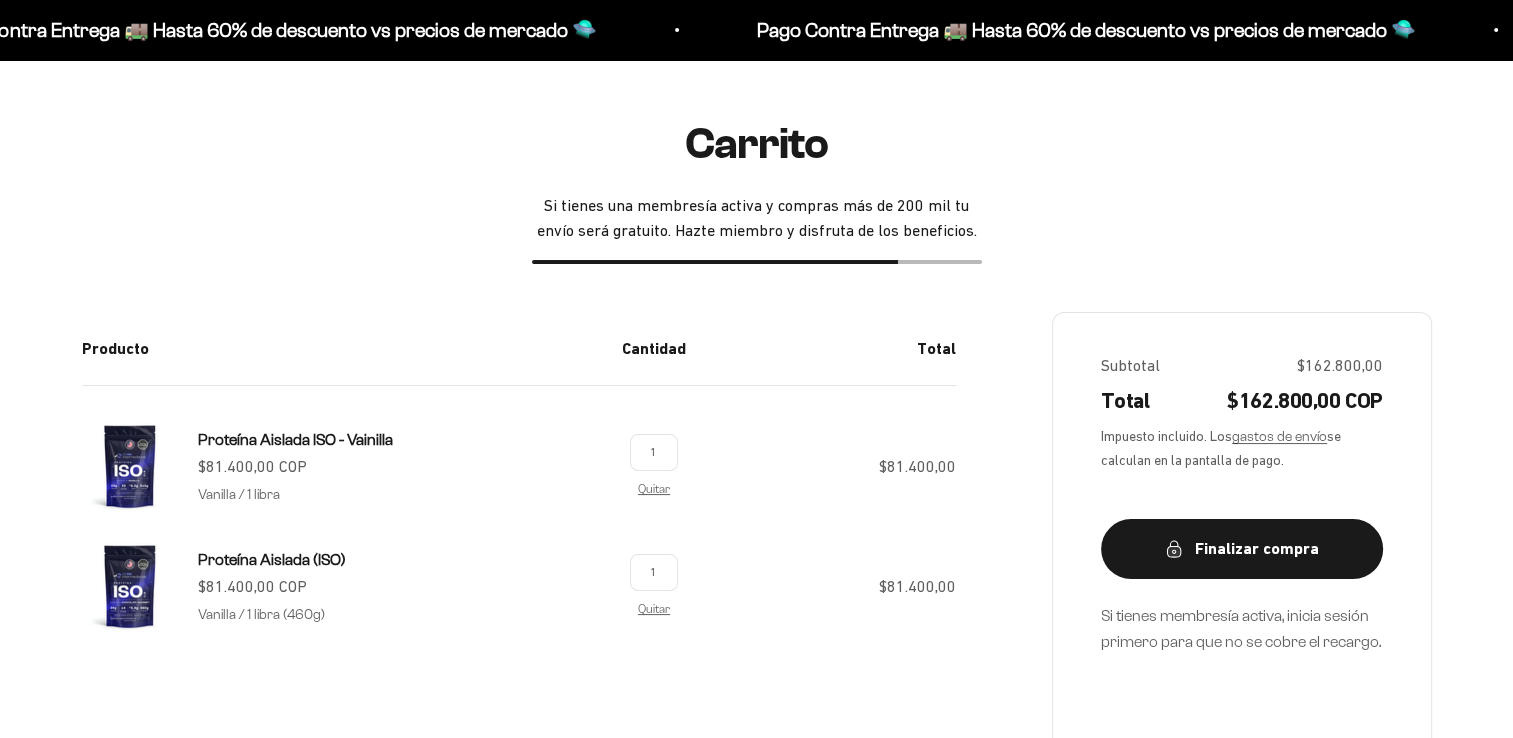 scroll, scrollTop: 200, scrollLeft: 0, axis: vertical 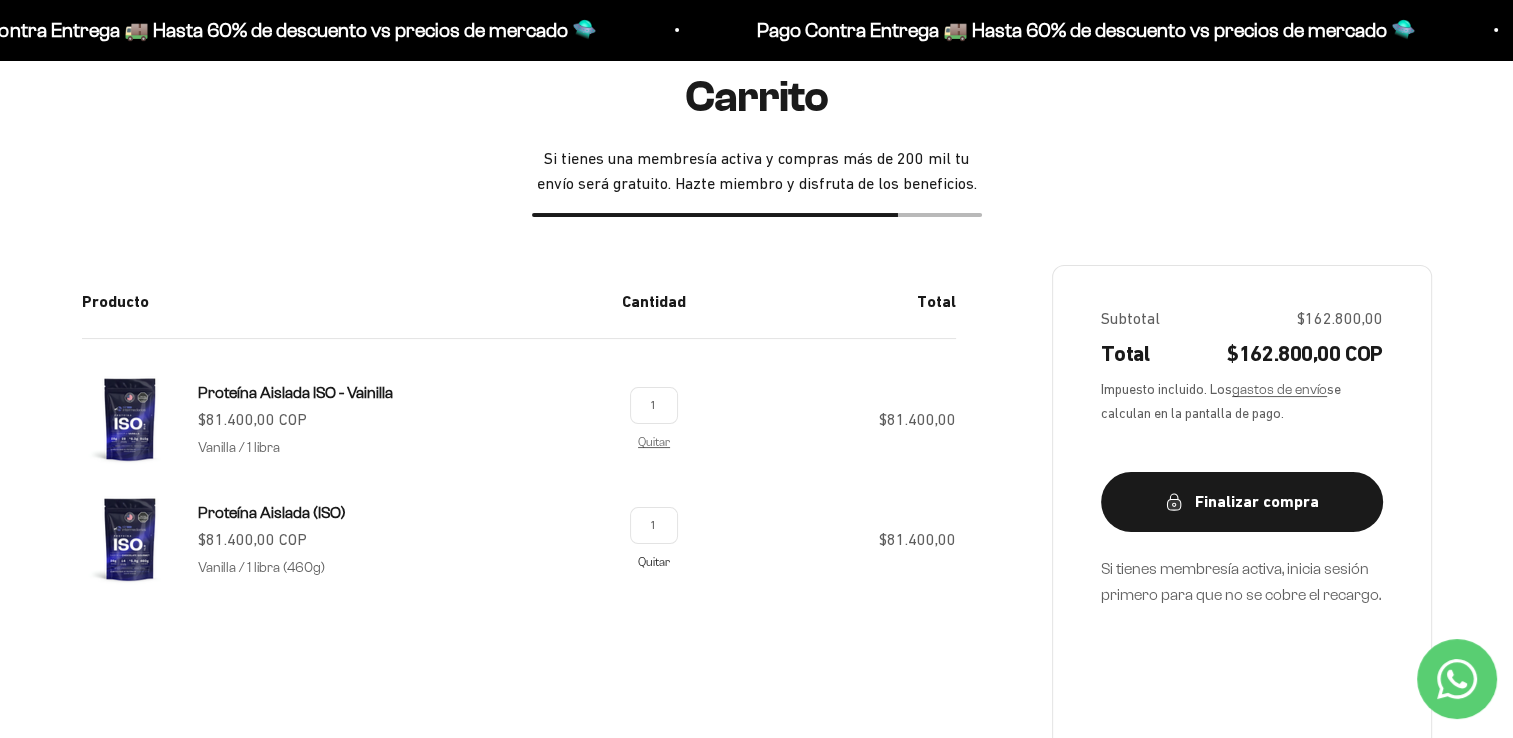 click on "Quitar" at bounding box center (654, 561) 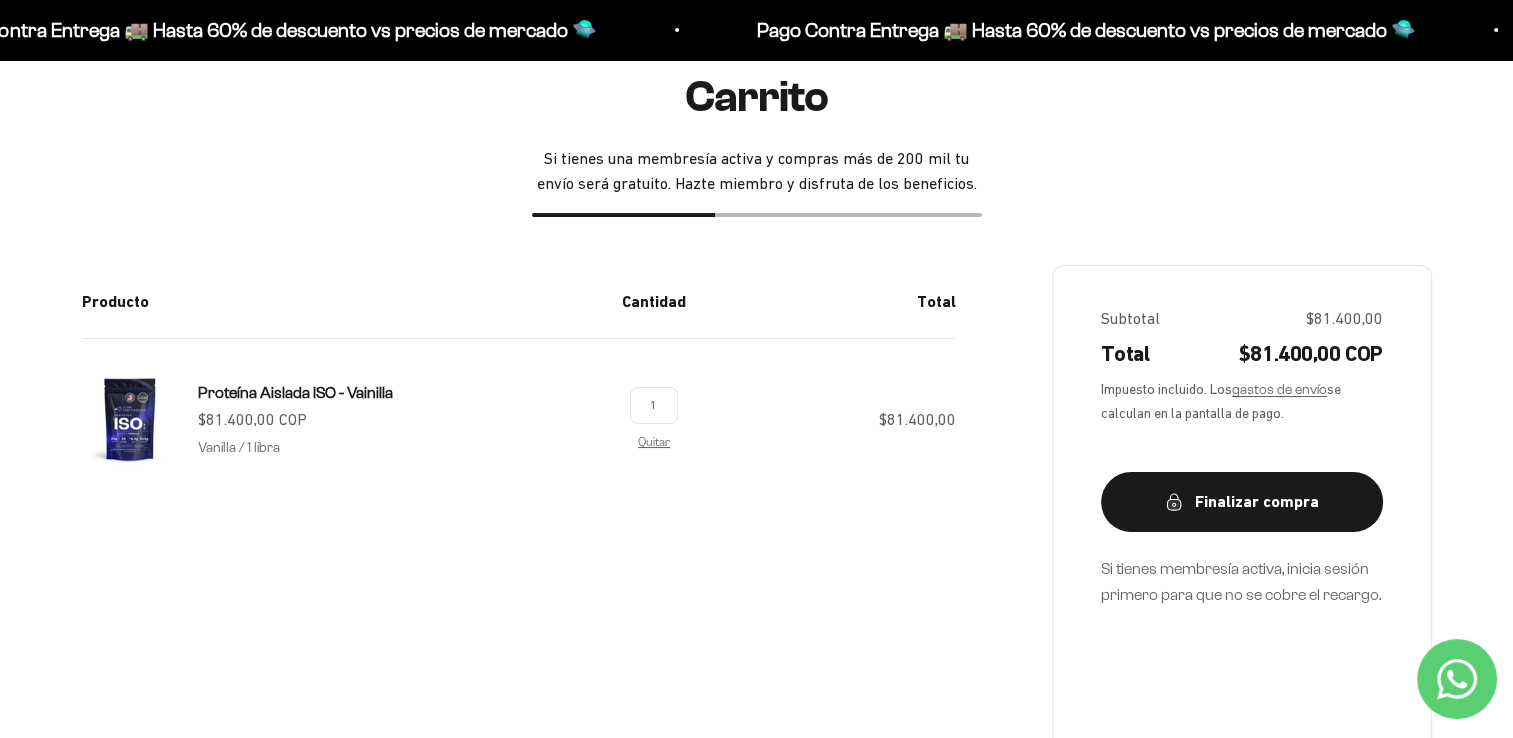 scroll, scrollTop: 0, scrollLeft: 0, axis: both 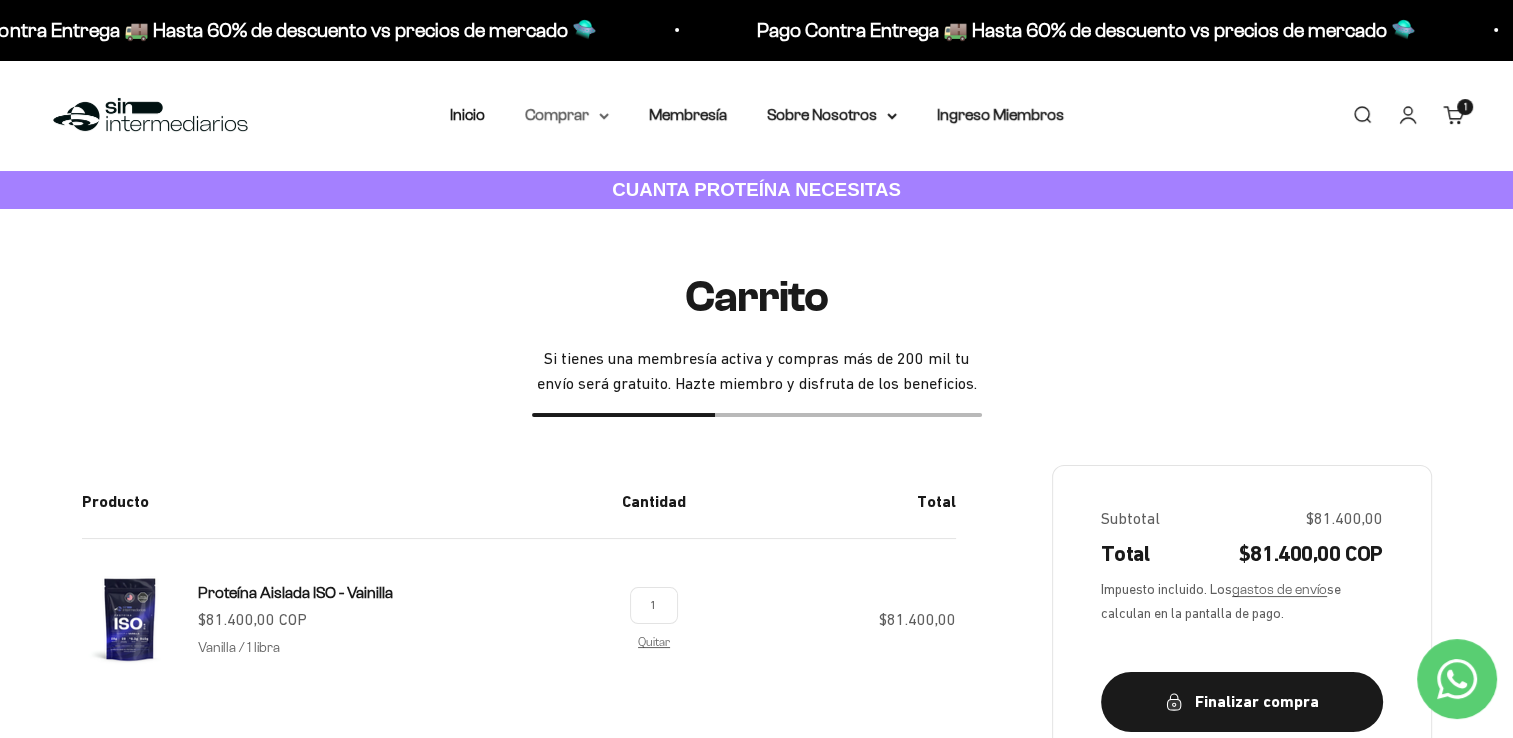 click on "Comprar" at bounding box center [567, 115] 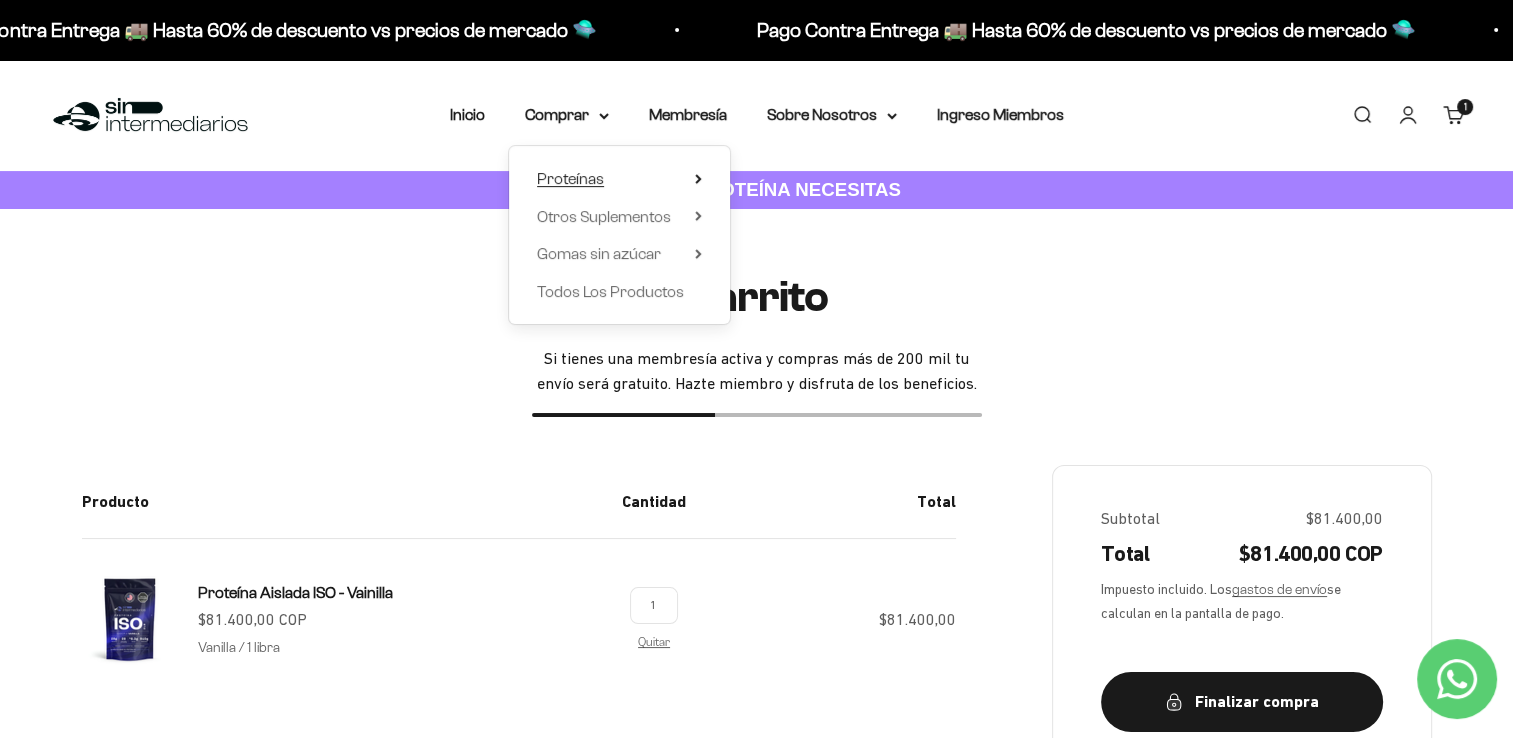 click on "Proteínas" at bounding box center [570, 179] 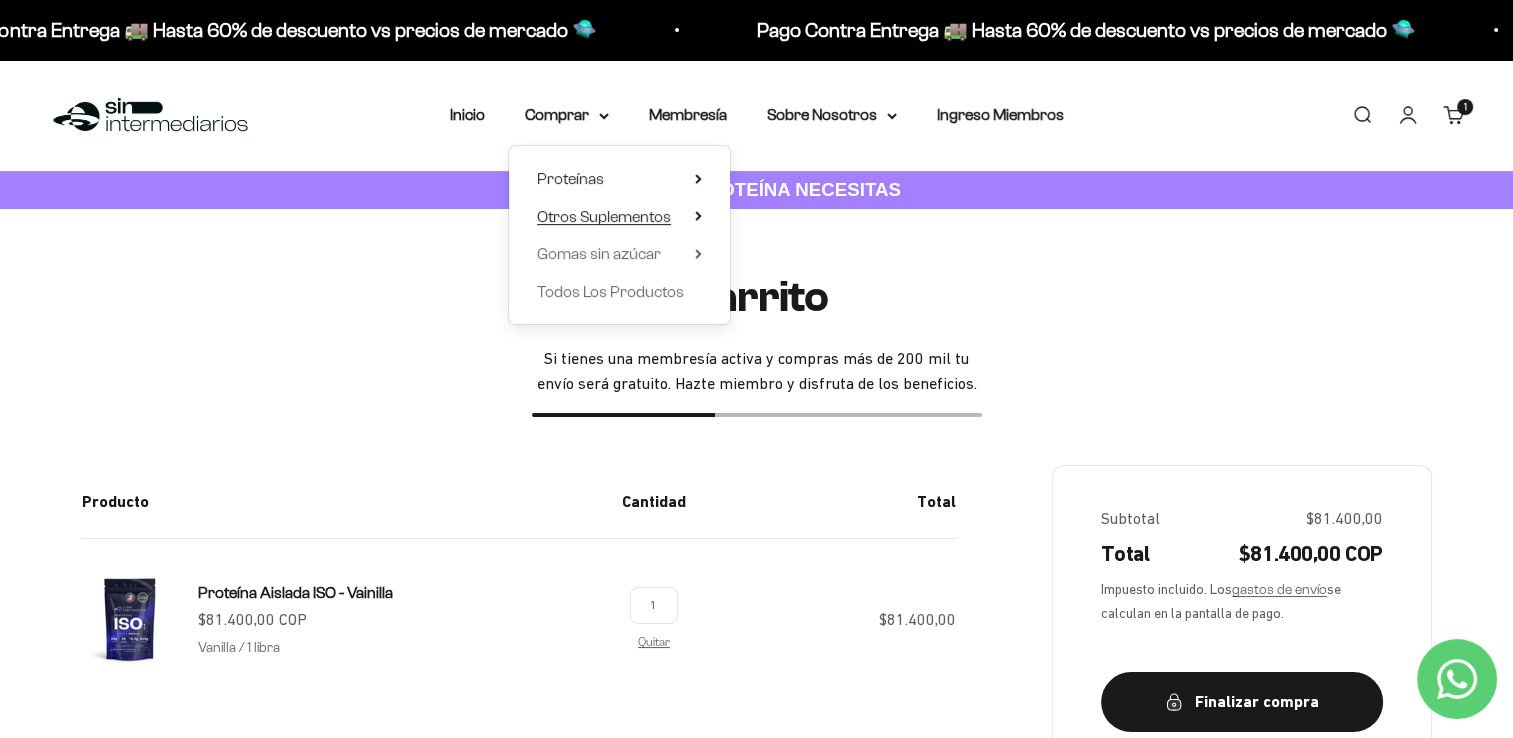 click on "Otros Suplementos" at bounding box center (604, 216) 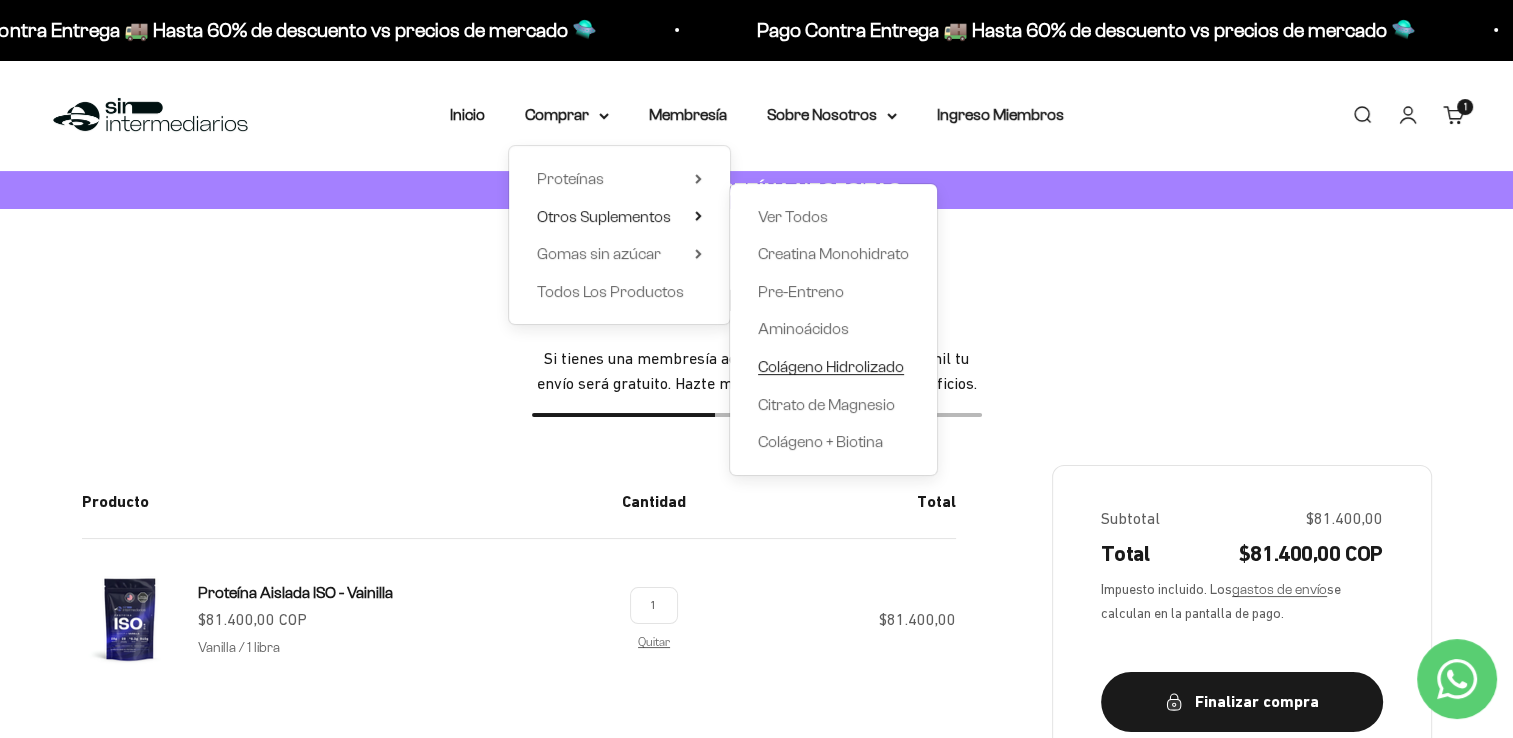 click on "Colágeno Hidrolizado" at bounding box center (831, 366) 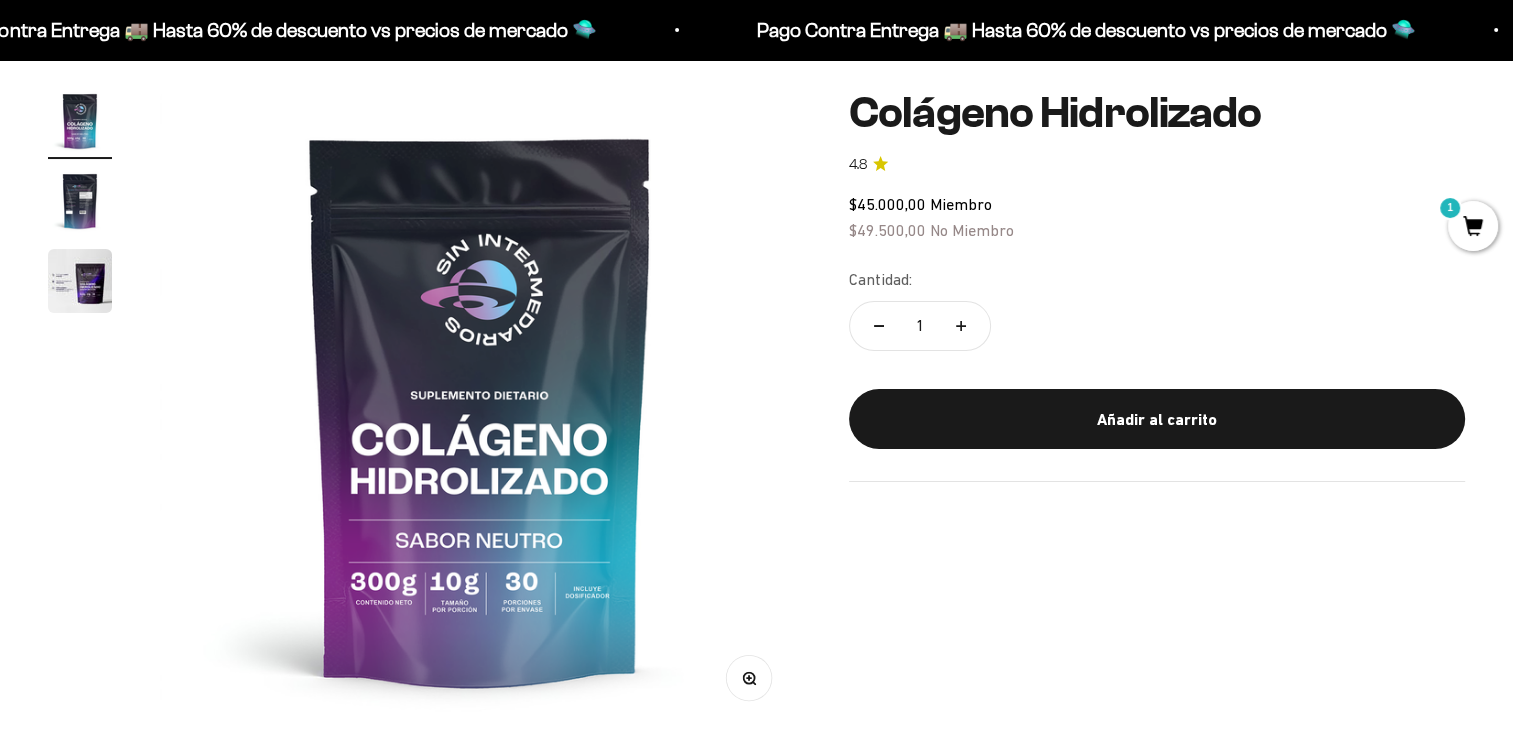 scroll, scrollTop: 200, scrollLeft: 0, axis: vertical 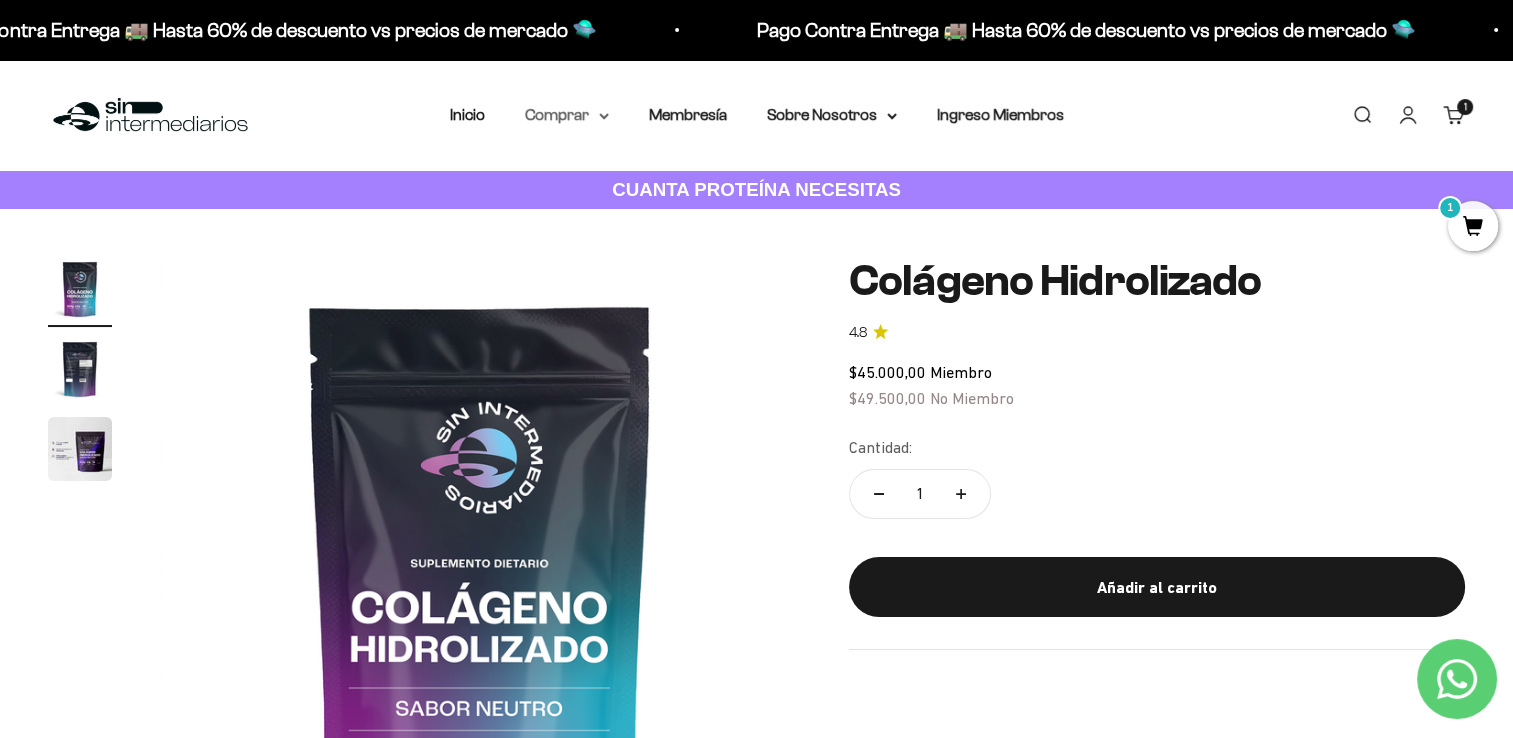 click on "Comprar" at bounding box center [567, 115] 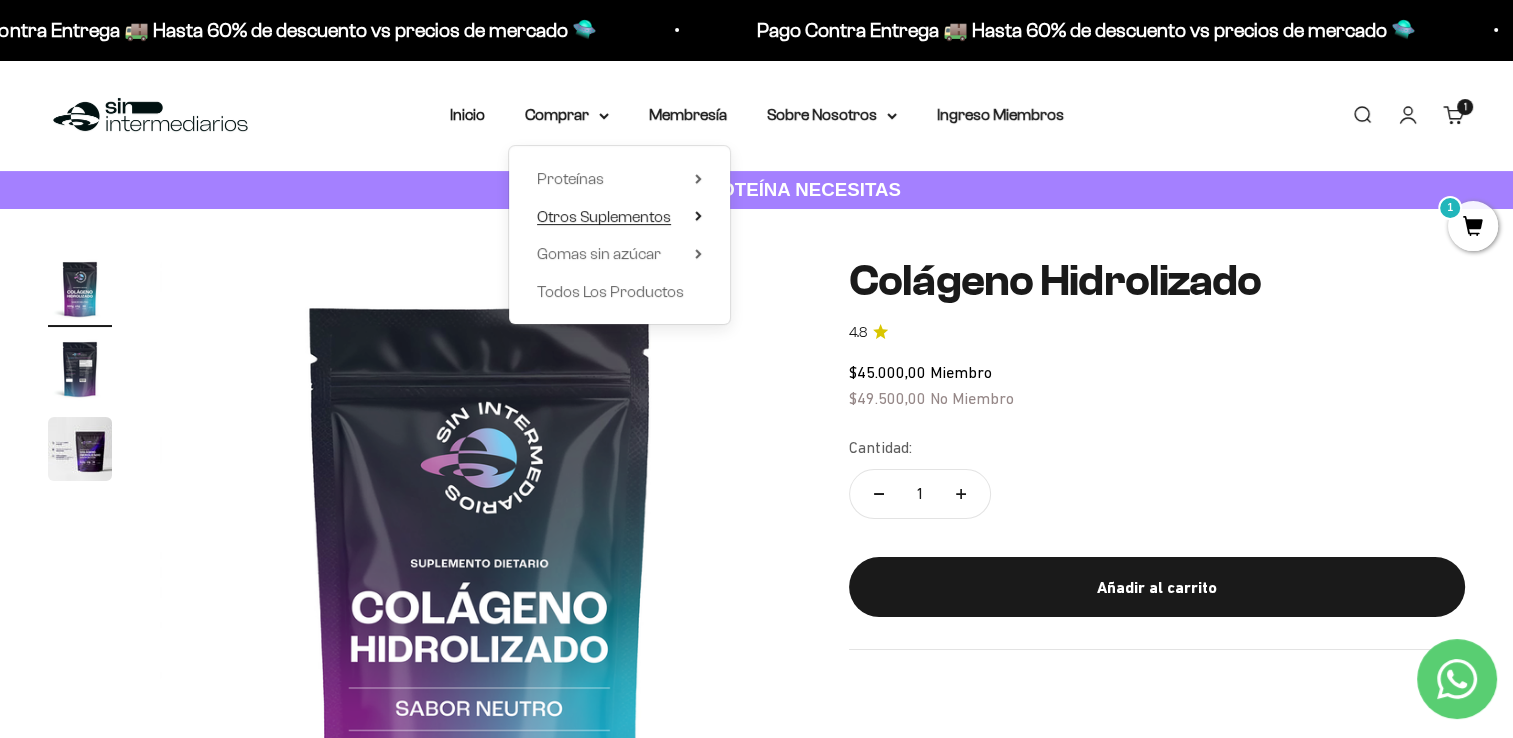 click on "Otros Suplementos" at bounding box center (604, 216) 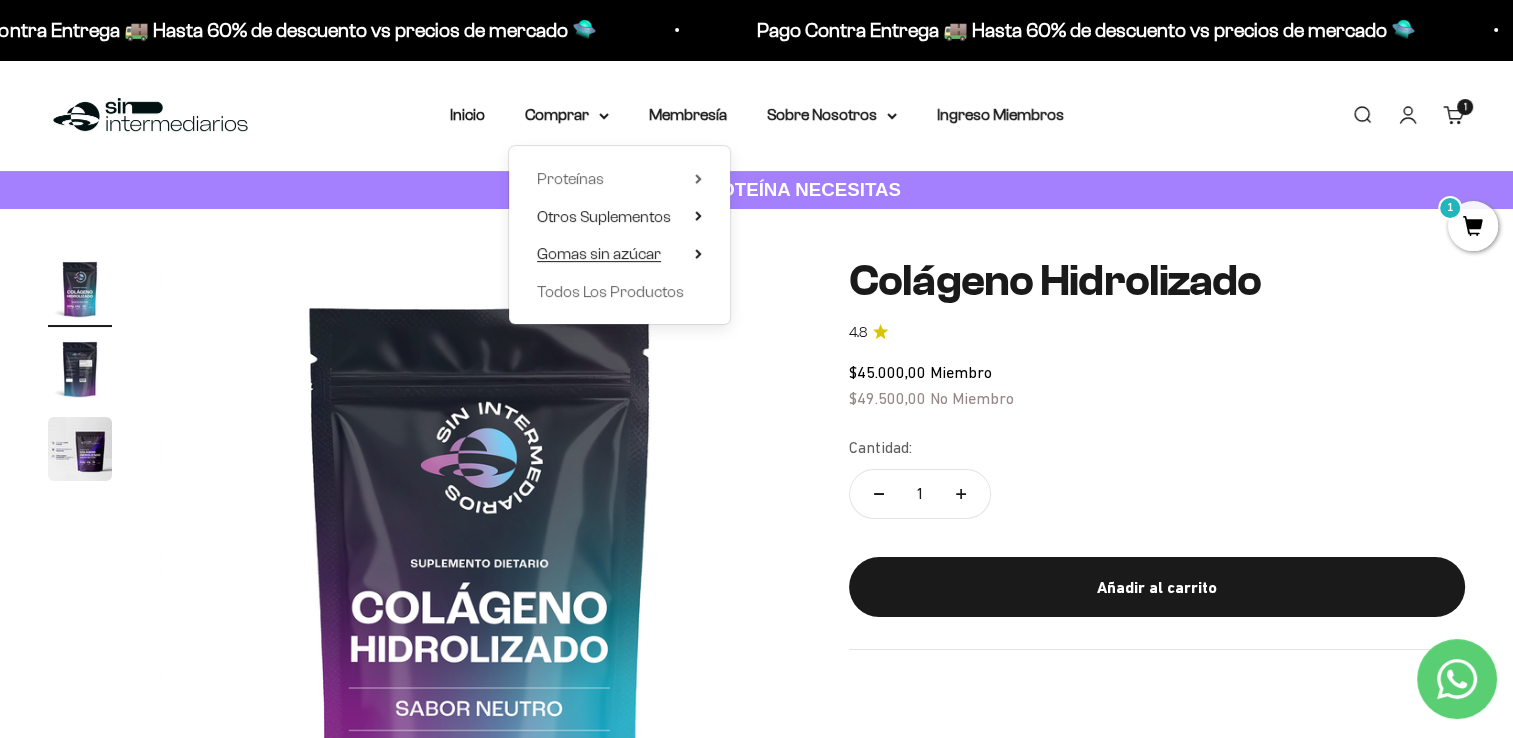 click on "Gomas sin azúcar" at bounding box center (599, 253) 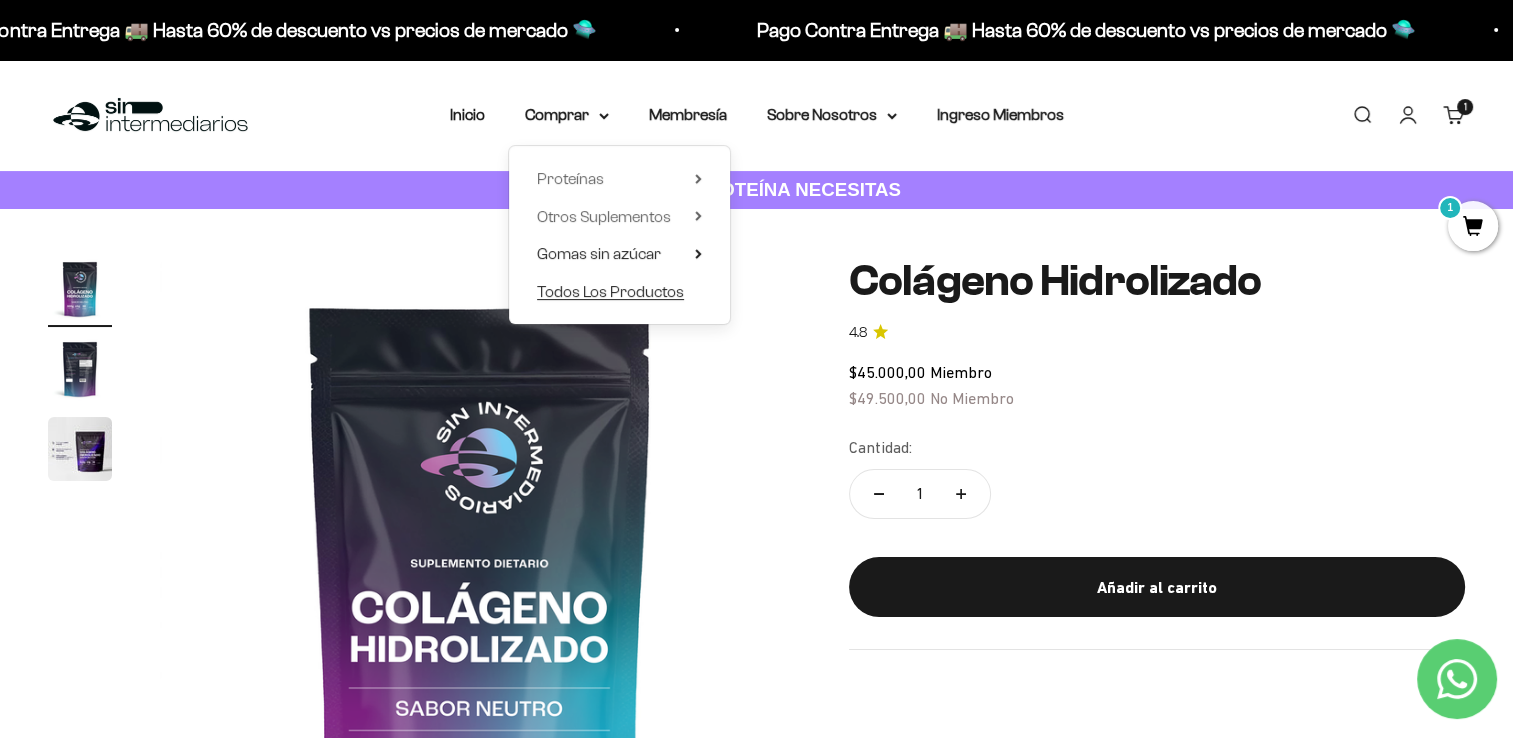 click on "Todos Los Productos" at bounding box center [610, 291] 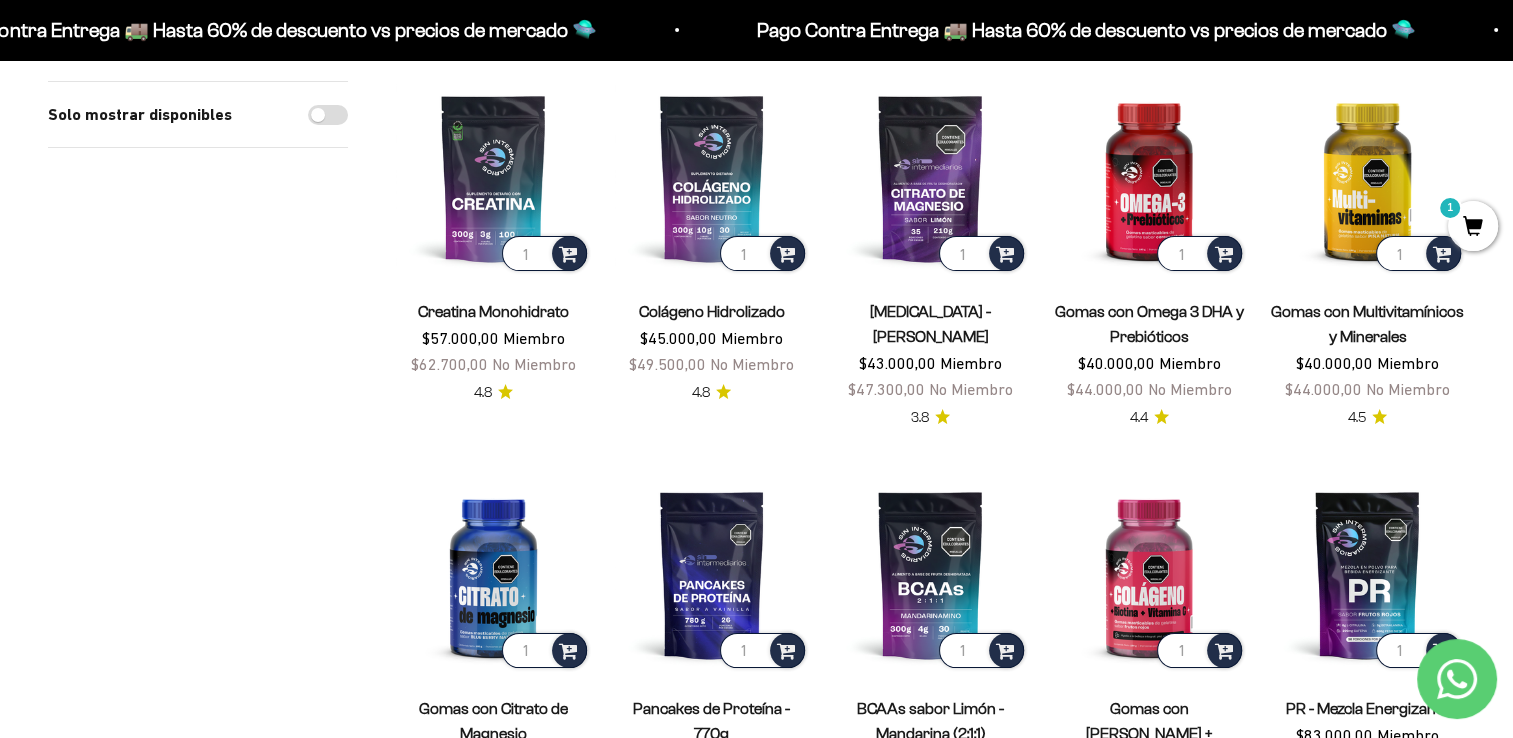 scroll, scrollTop: 200, scrollLeft: 0, axis: vertical 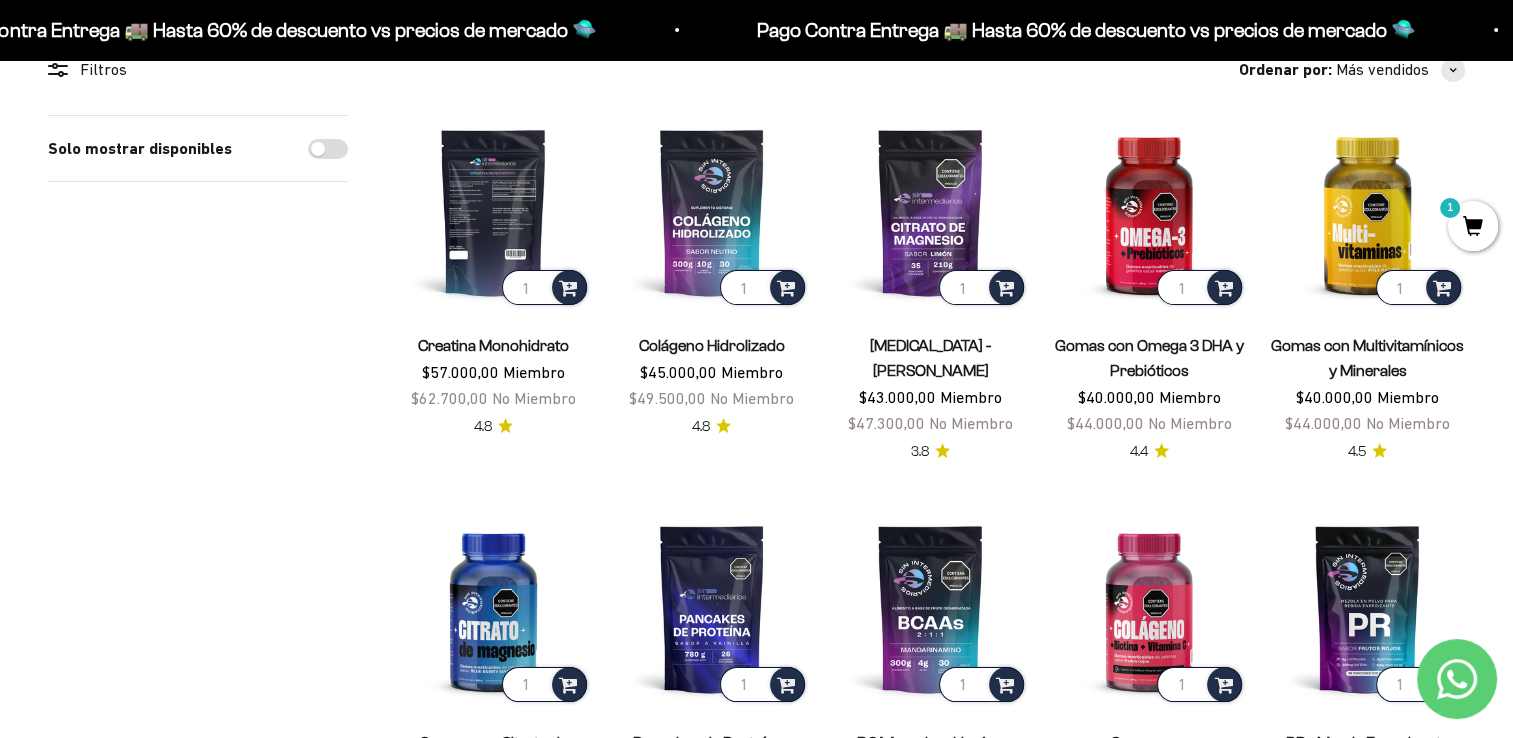 click at bounding box center [493, 212] 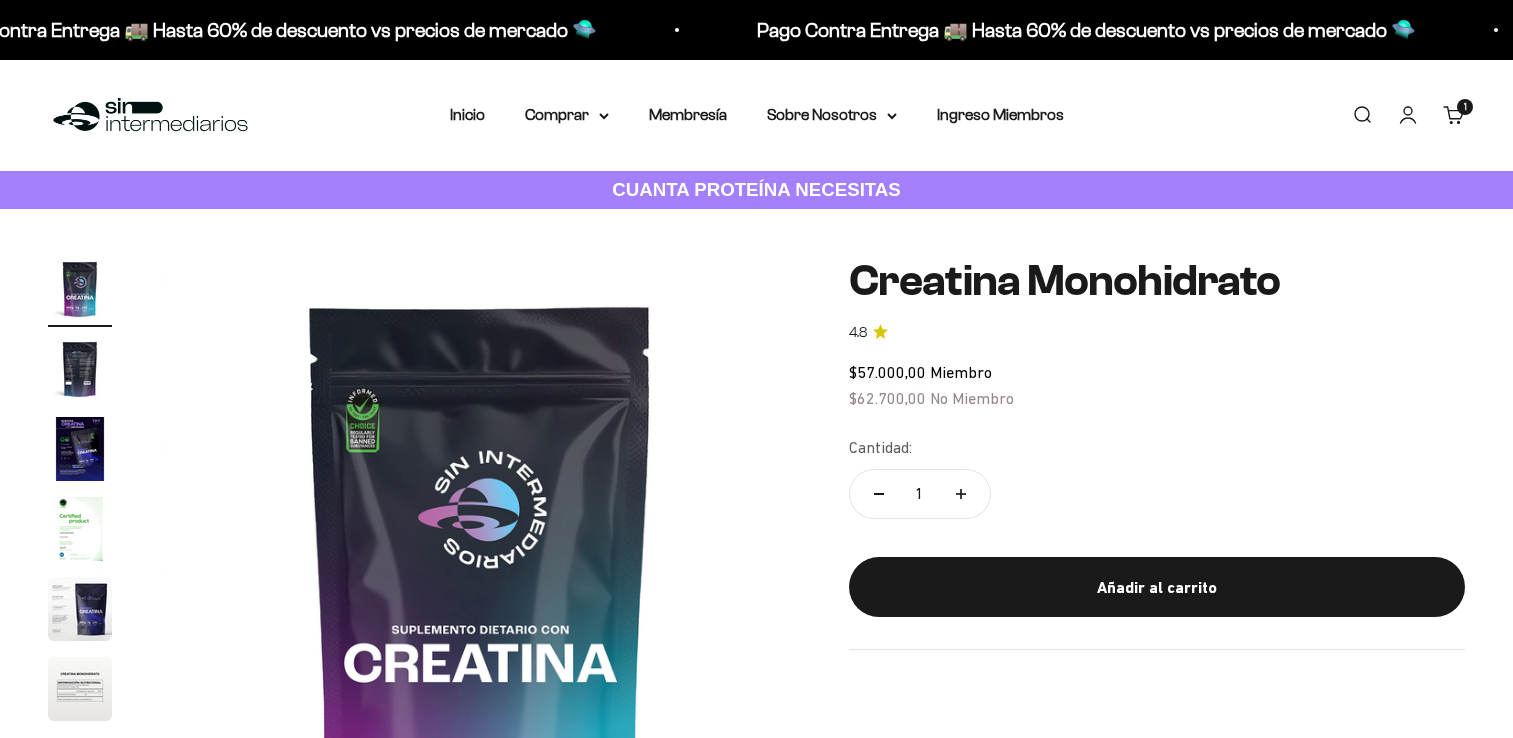 scroll, scrollTop: 0, scrollLeft: 0, axis: both 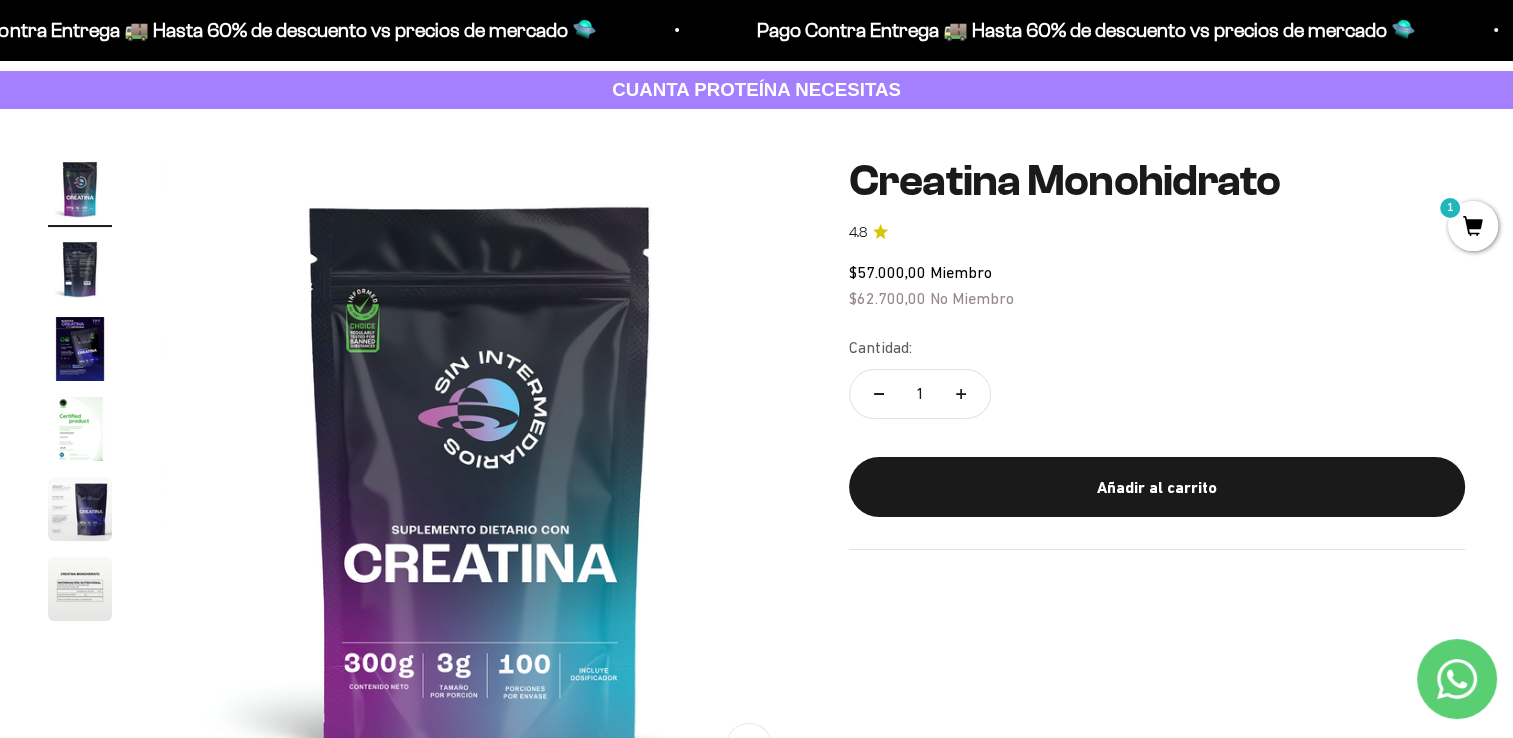 click on "1" at bounding box center (1473, 226) 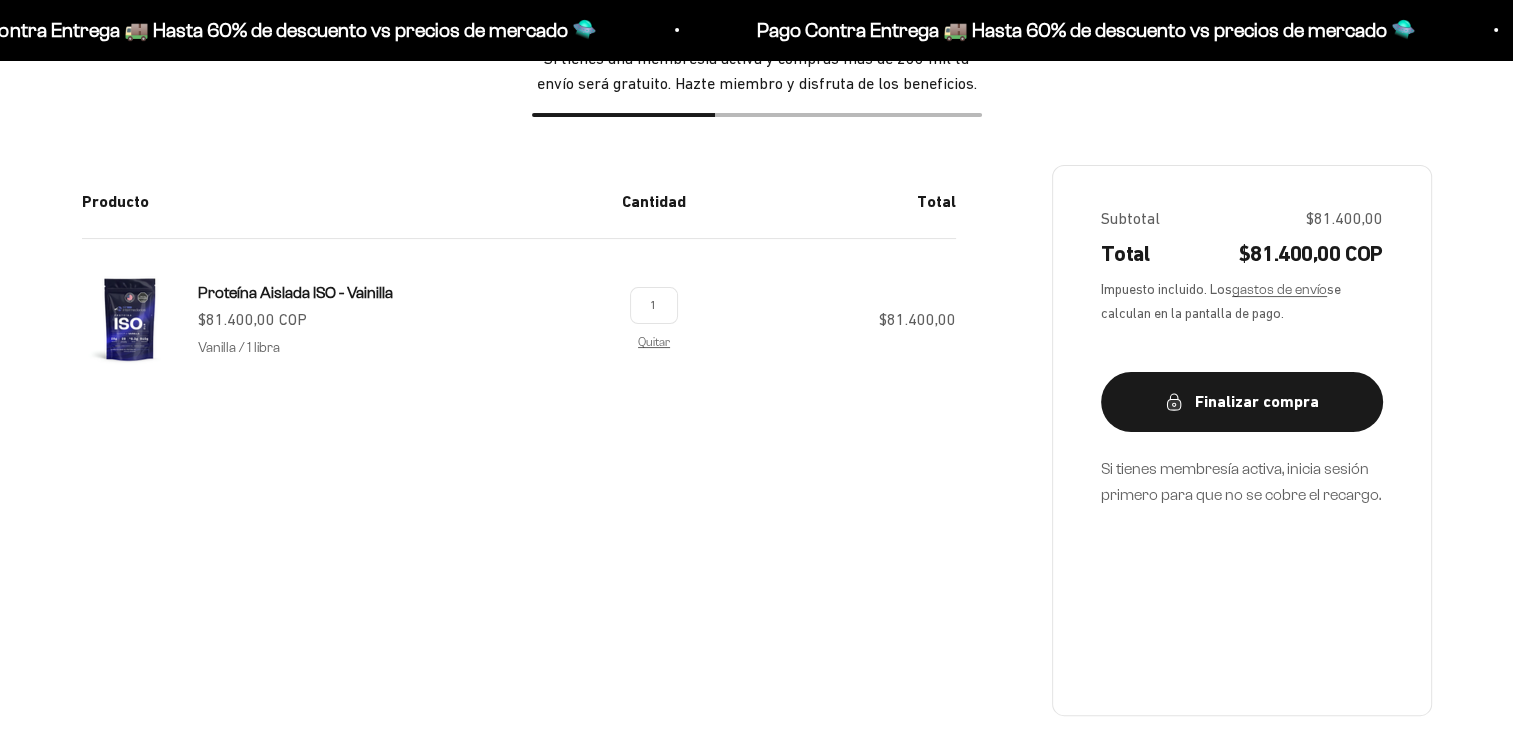 scroll, scrollTop: 400, scrollLeft: 0, axis: vertical 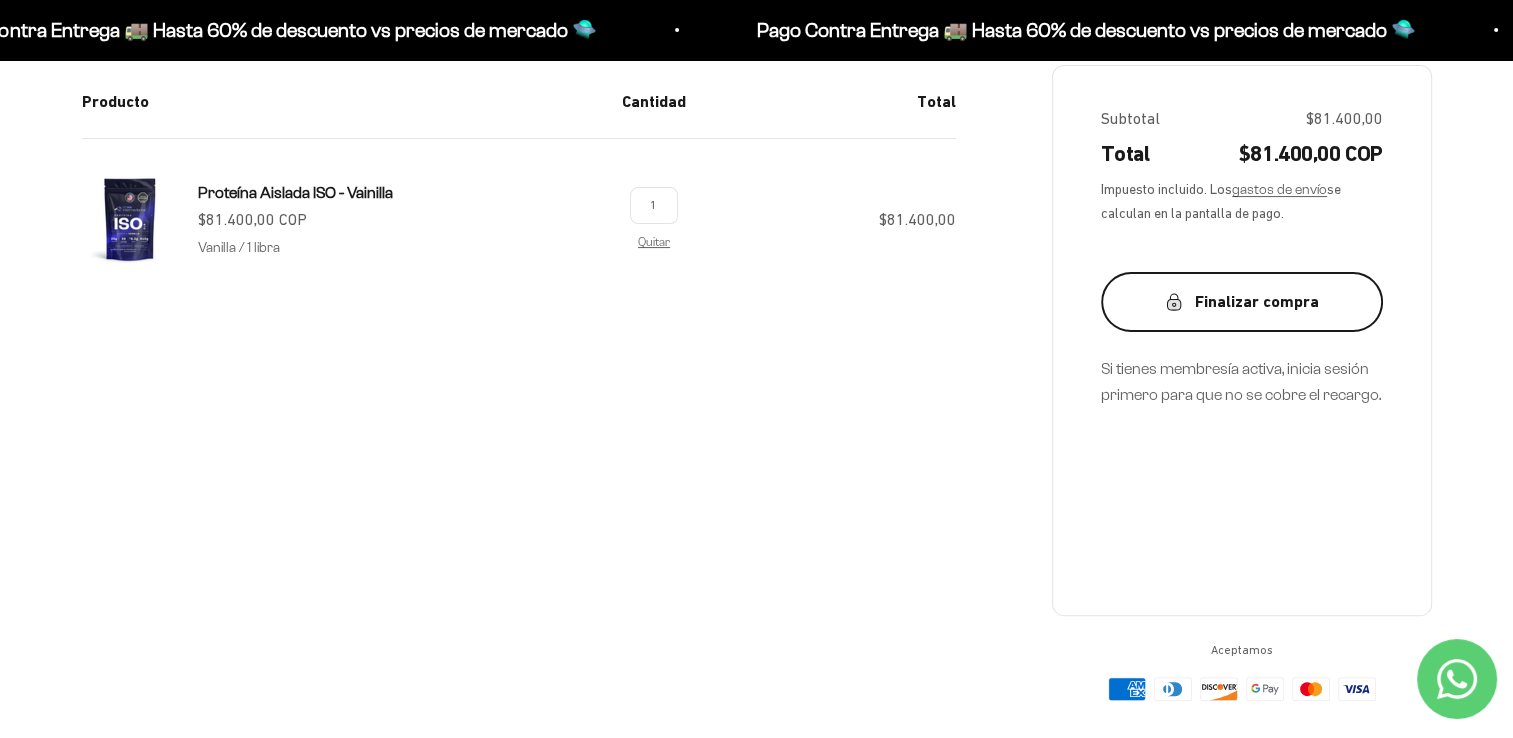 click on "Finalizar compra" at bounding box center [1242, 302] 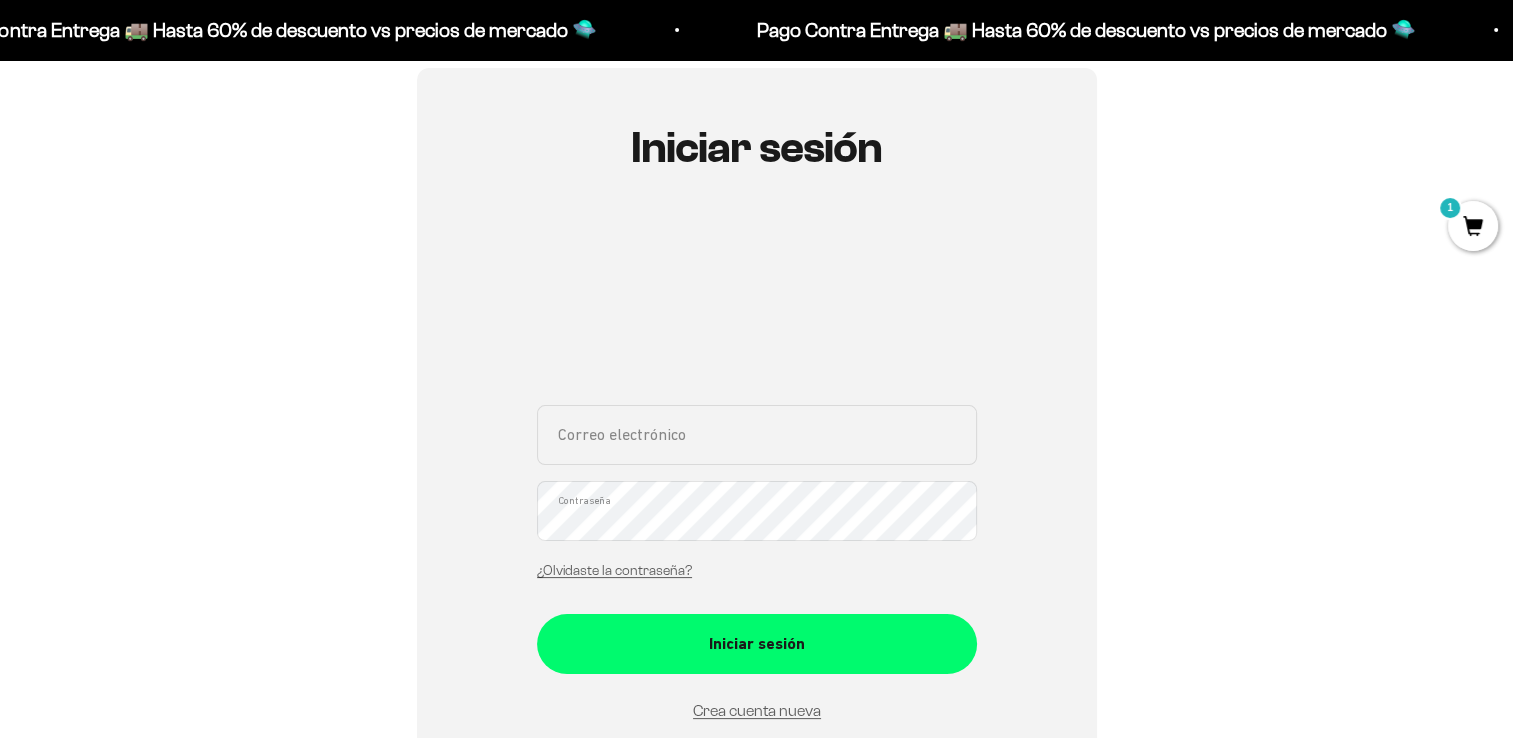 scroll, scrollTop: 200, scrollLeft: 0, axis: vertical 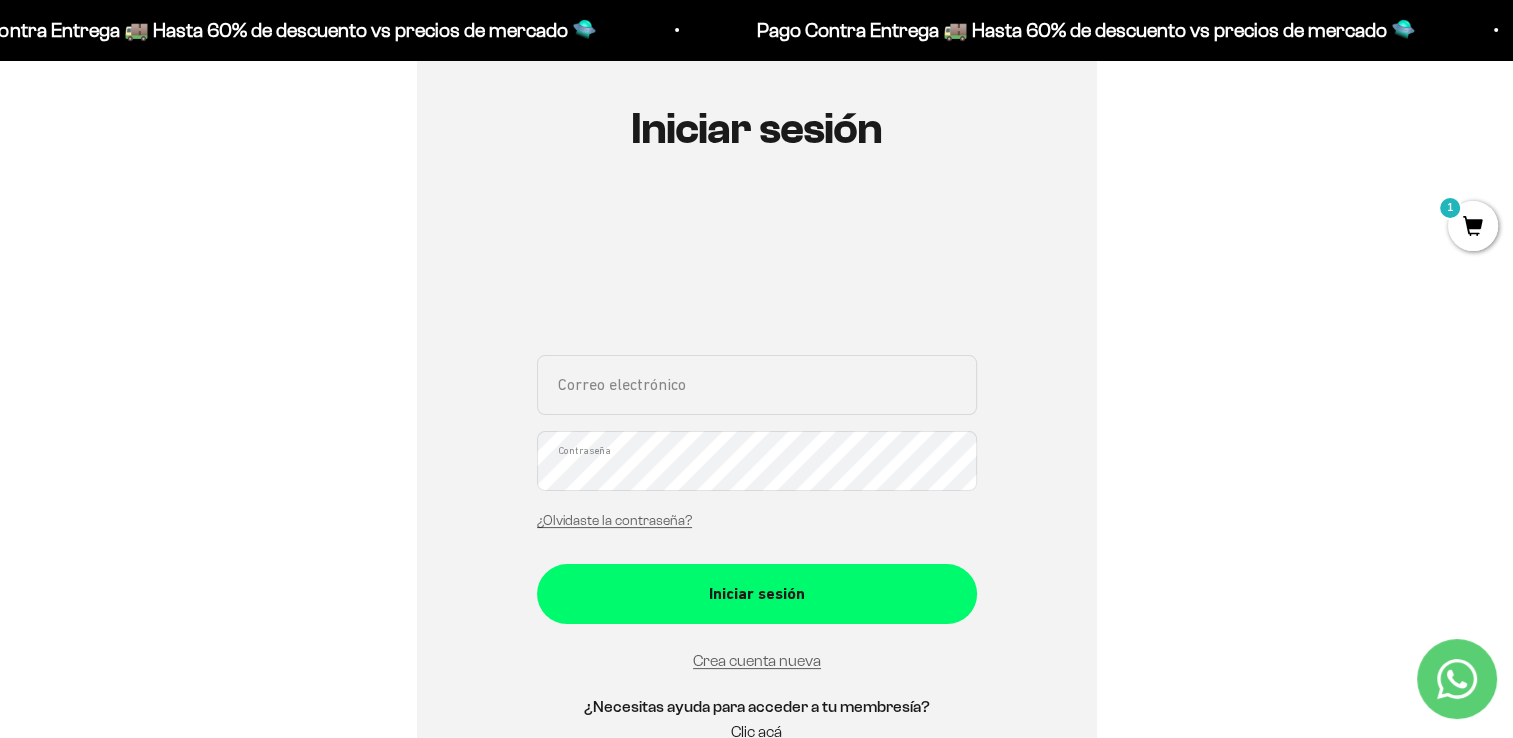 click on "Correo electrónico" at bounding box center (757, 385) 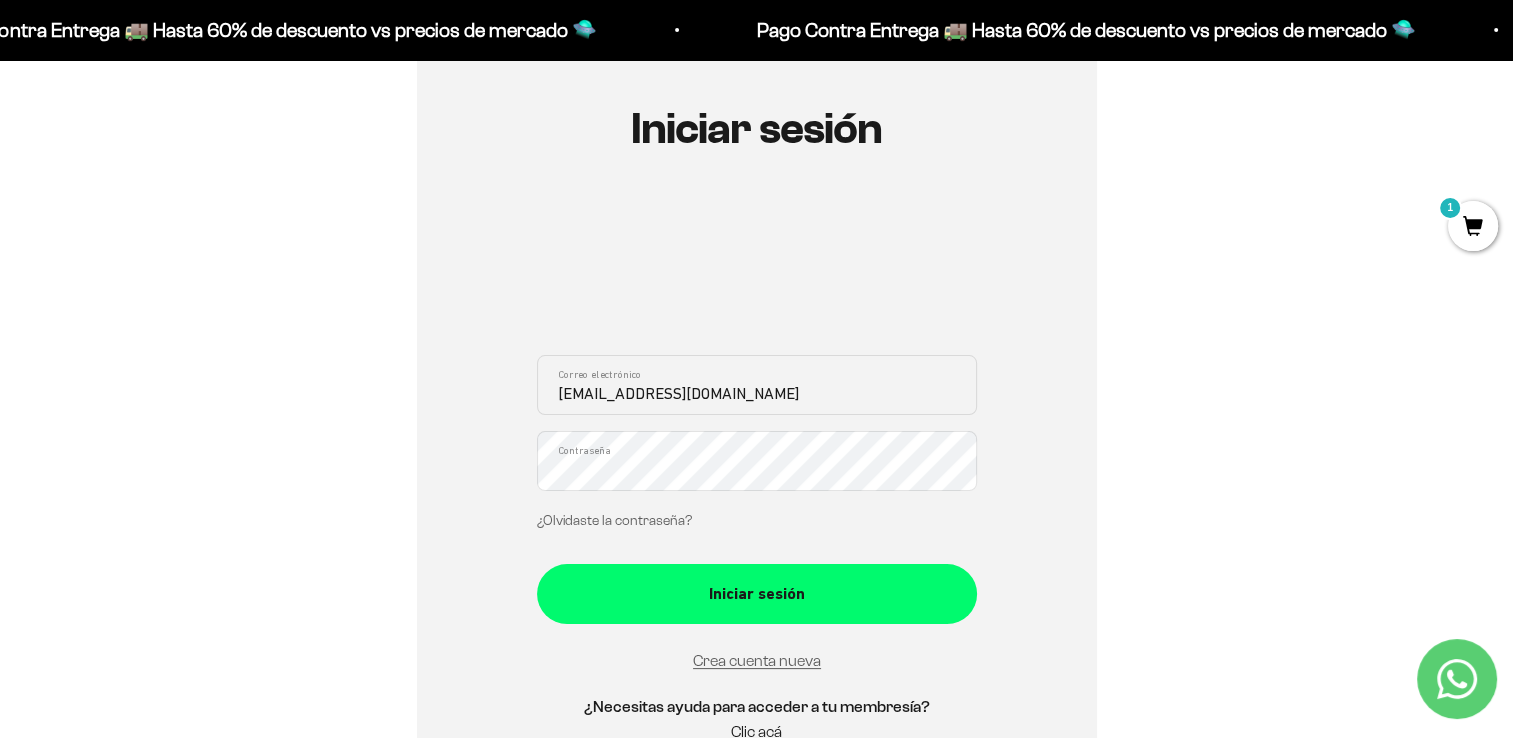 click on "¿Olvidaste la contraseña?" at bounding box center (614, 520) 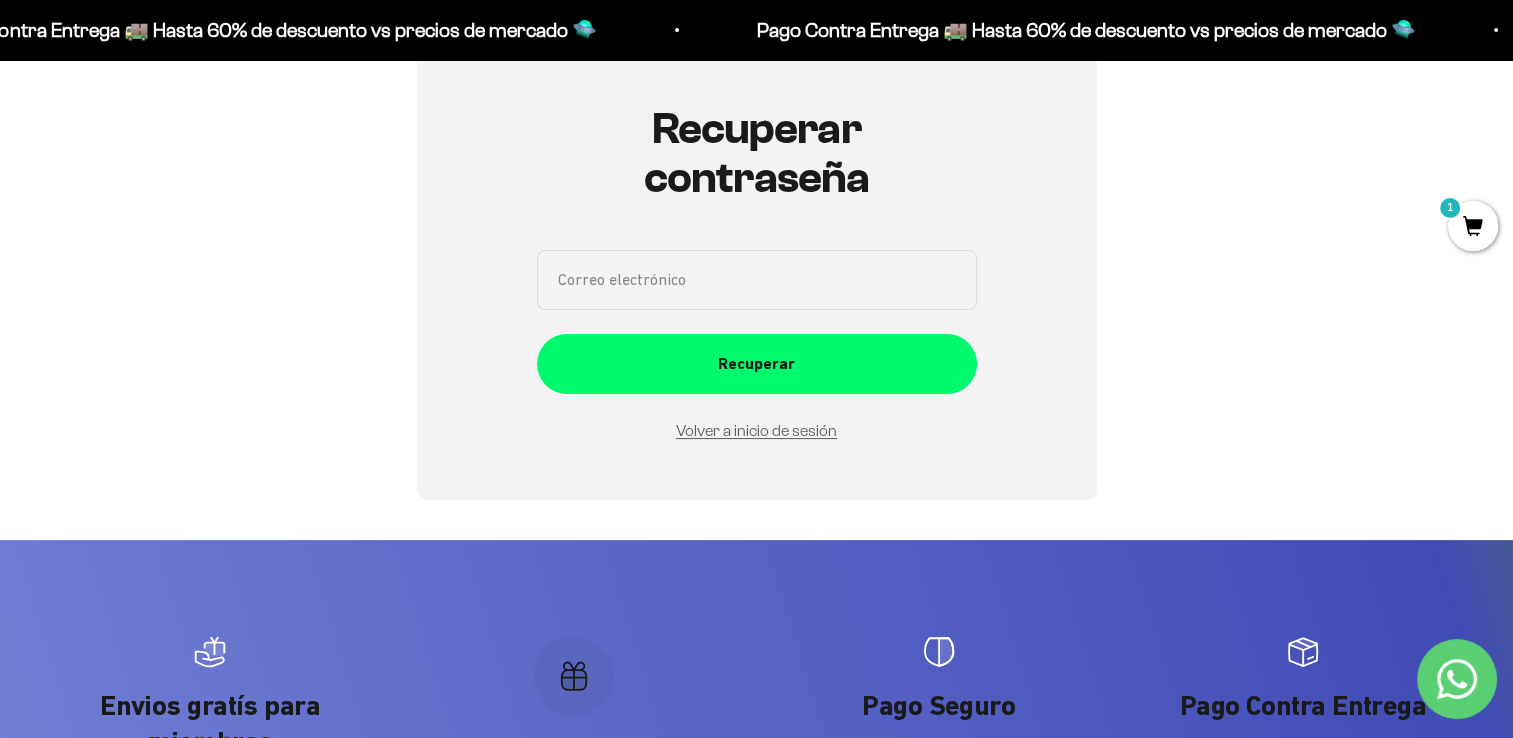 click on "Correo electrónico" at bounding box center [757, 280] 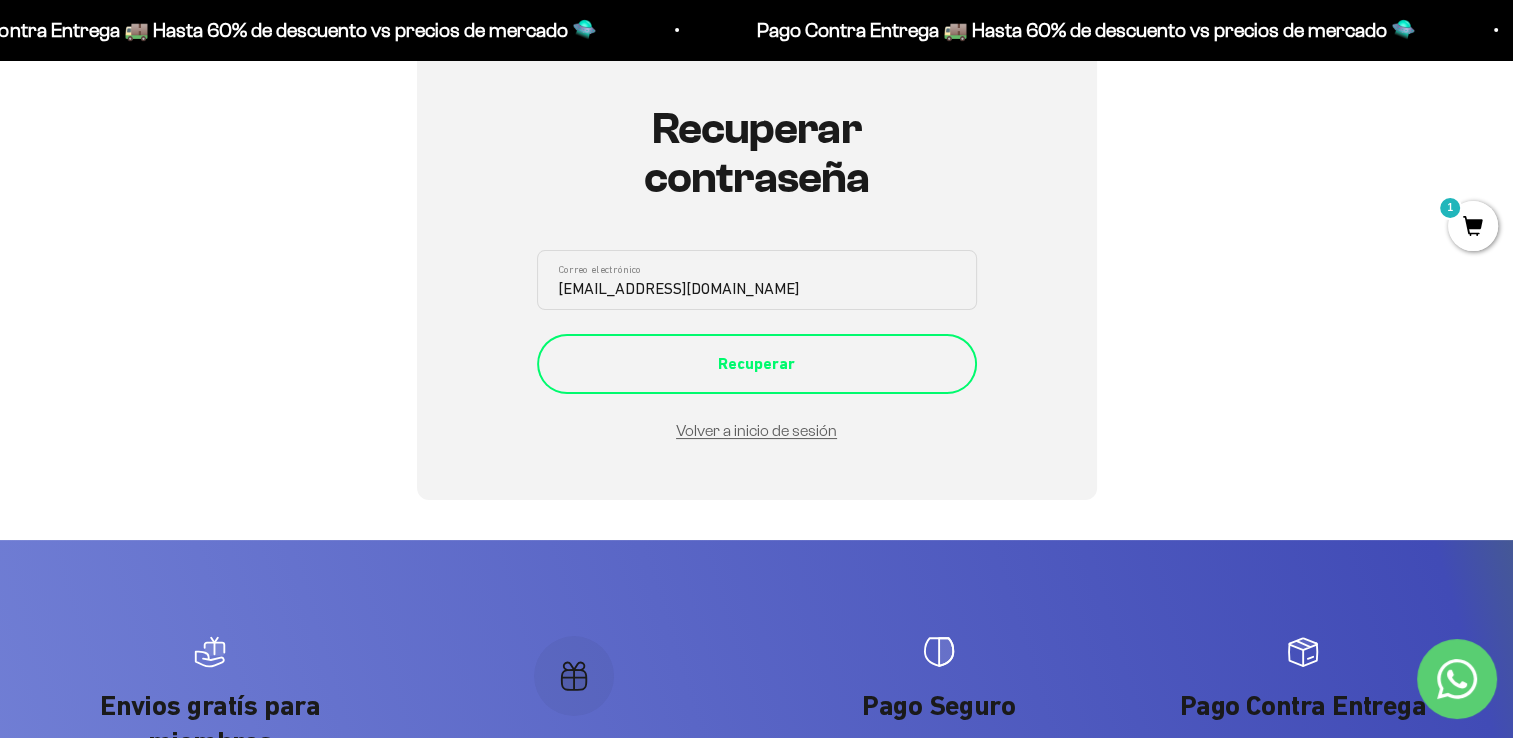 click on "Recuperar" at bounding box center [757, 364] 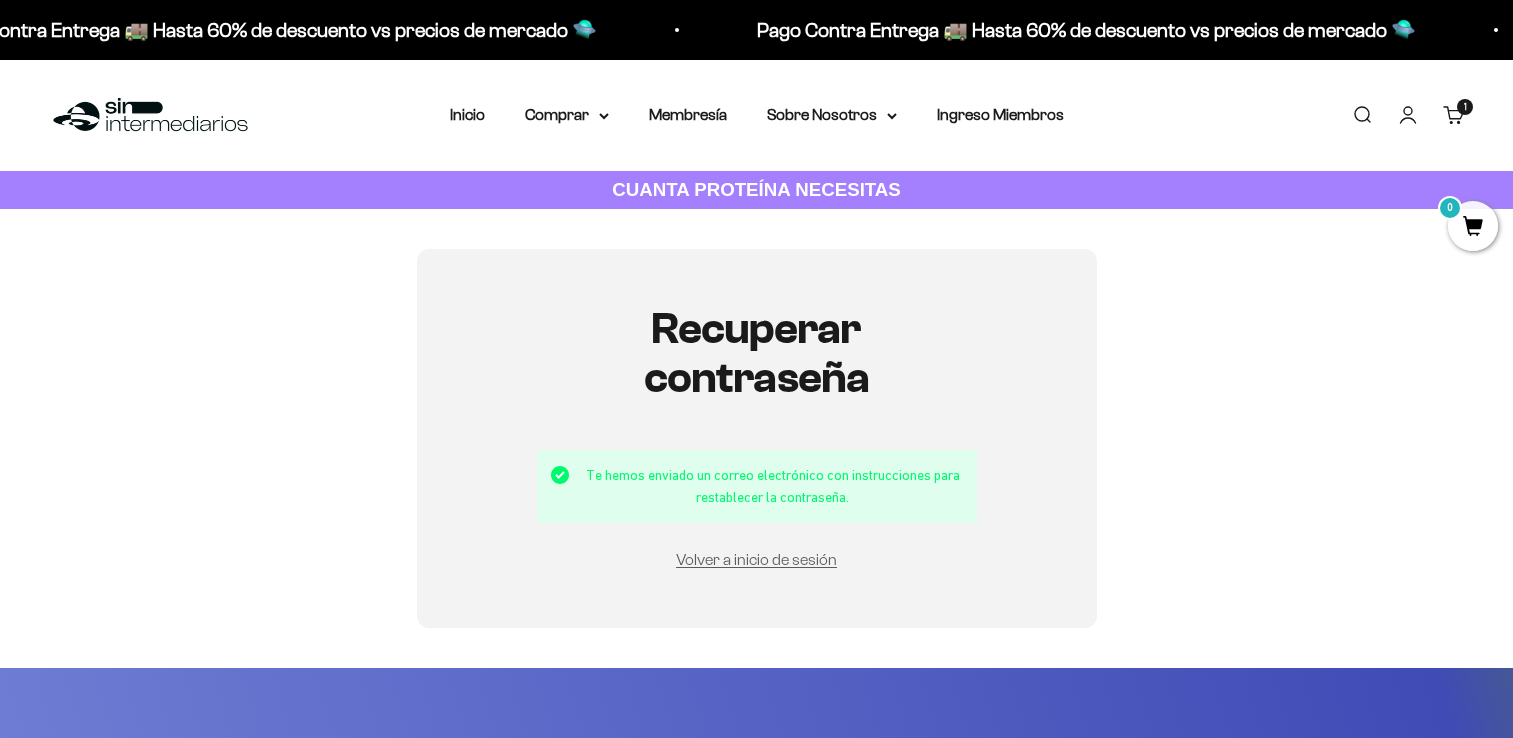 scroll, scrollTop: 0, scrollLeft: 0, axis: both 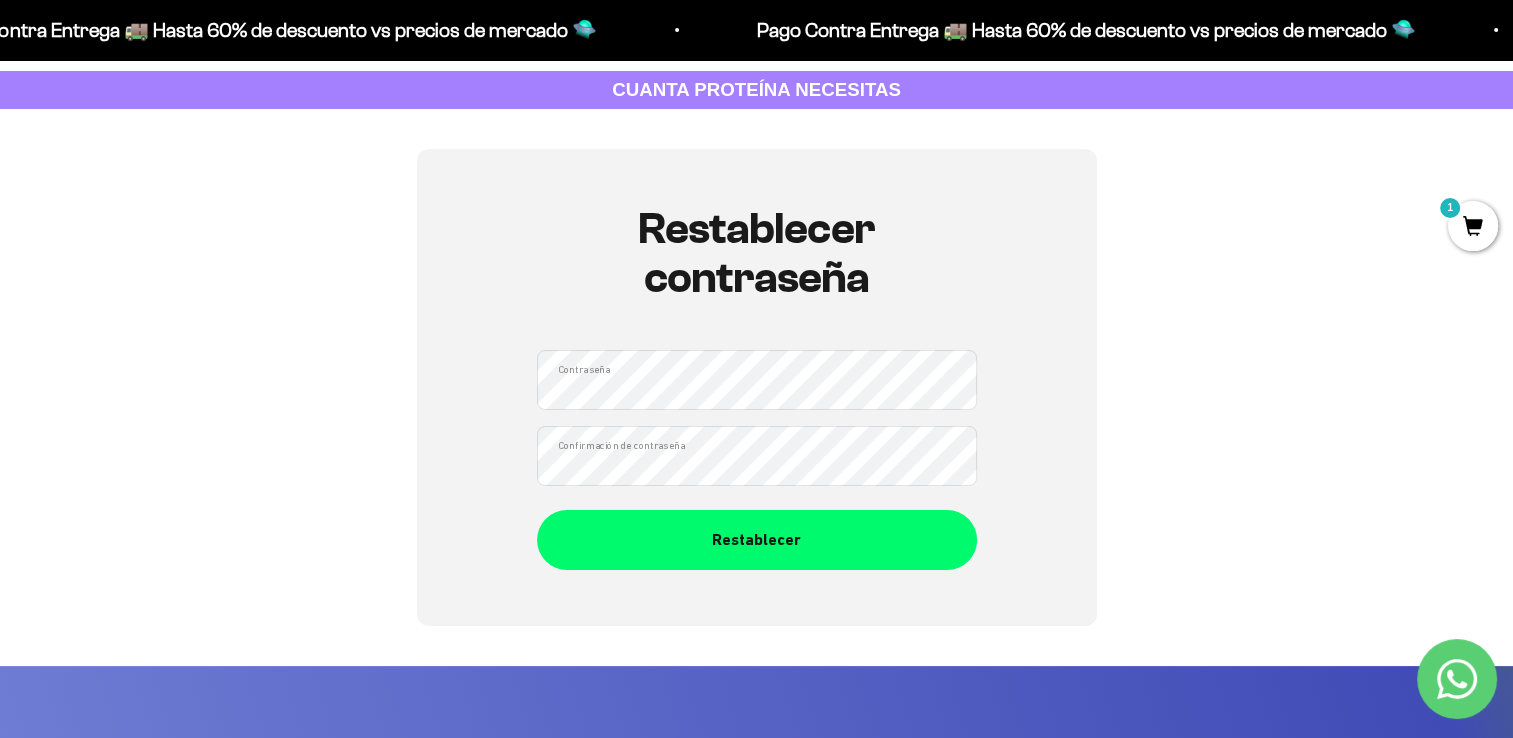 click on "Restablecer contraseña Contraseña Confirmación de contraseña
Restablecer" at bounding box center (757, 387) 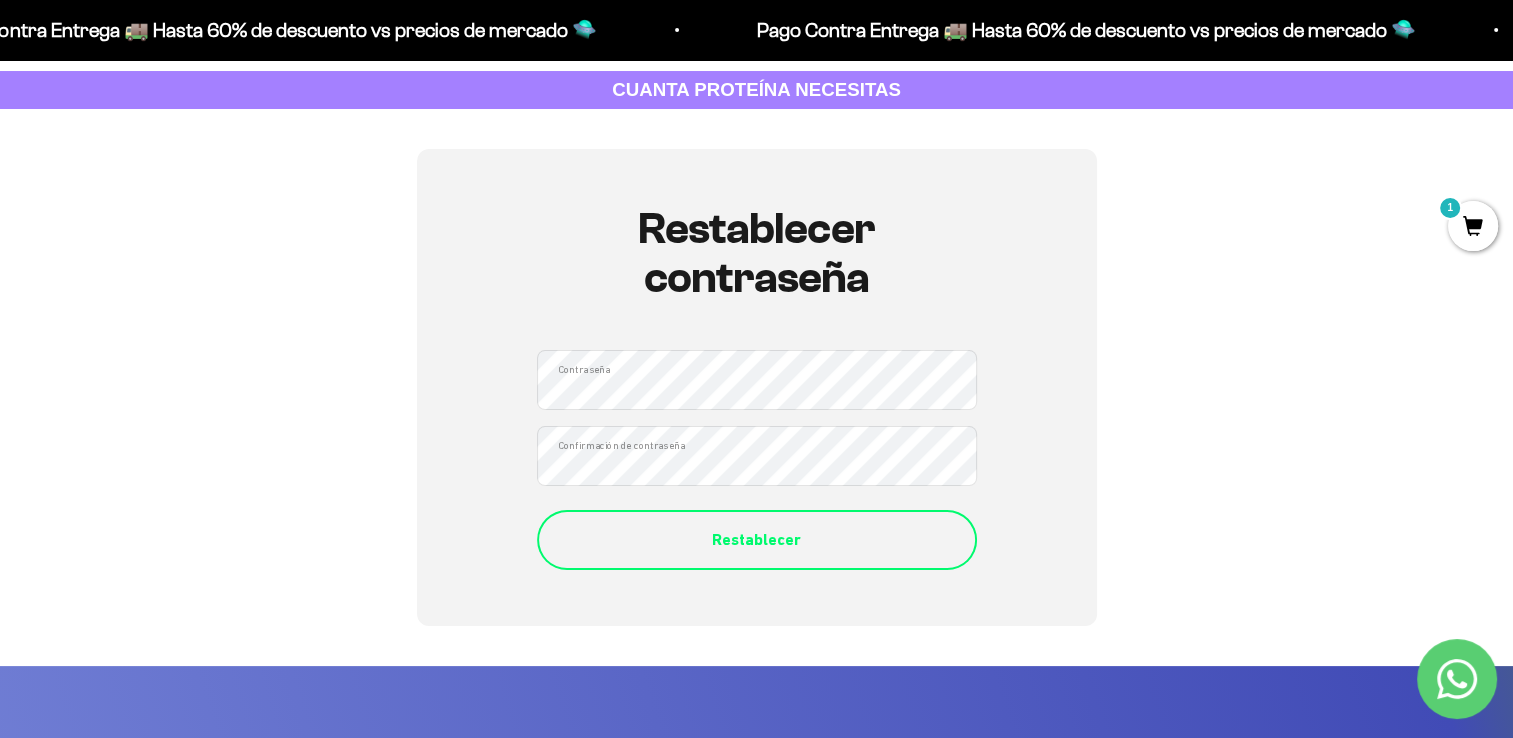 click on "Restablecer" at bounding box center (757, 540) 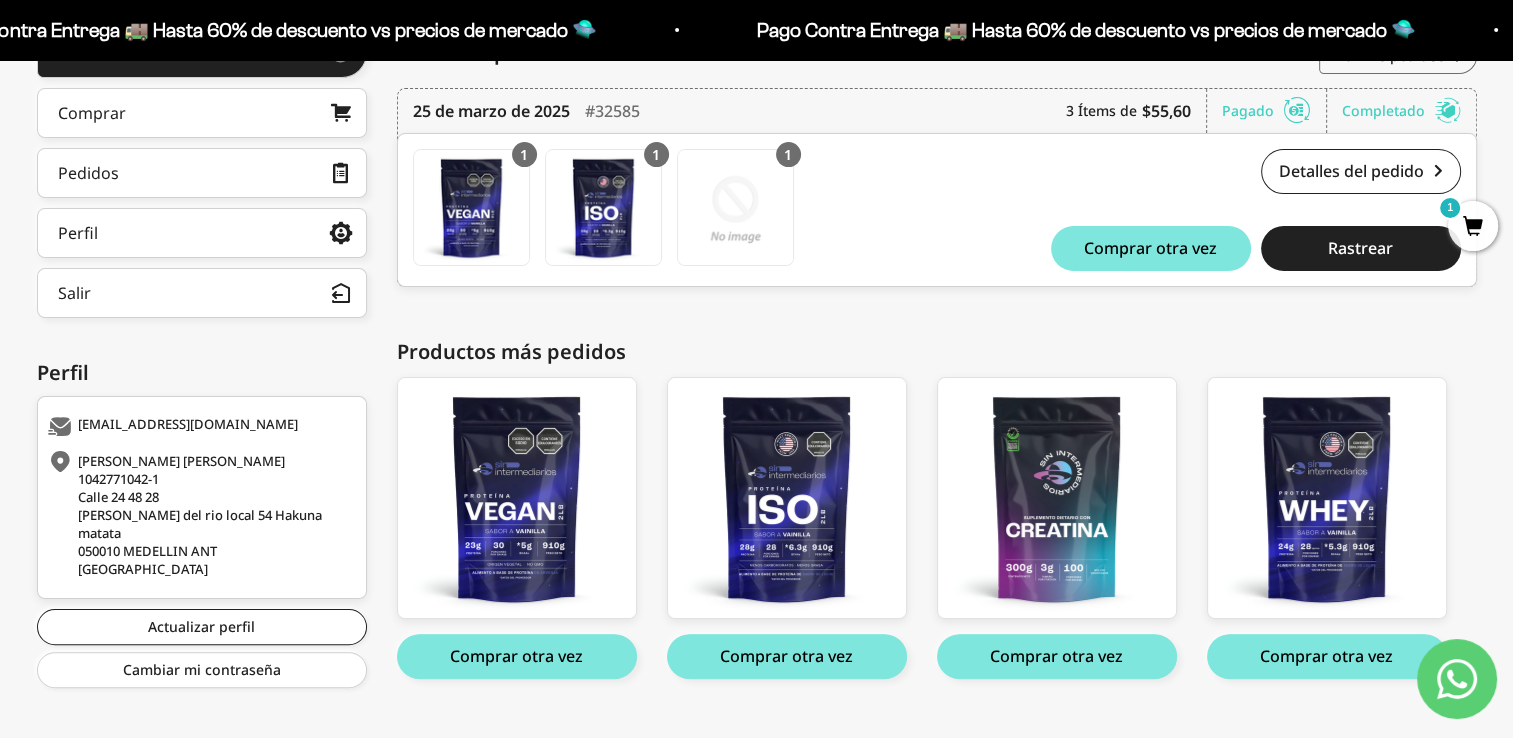 scroll, scrollTop: 349, scrollLeft: 0, axis: vertical 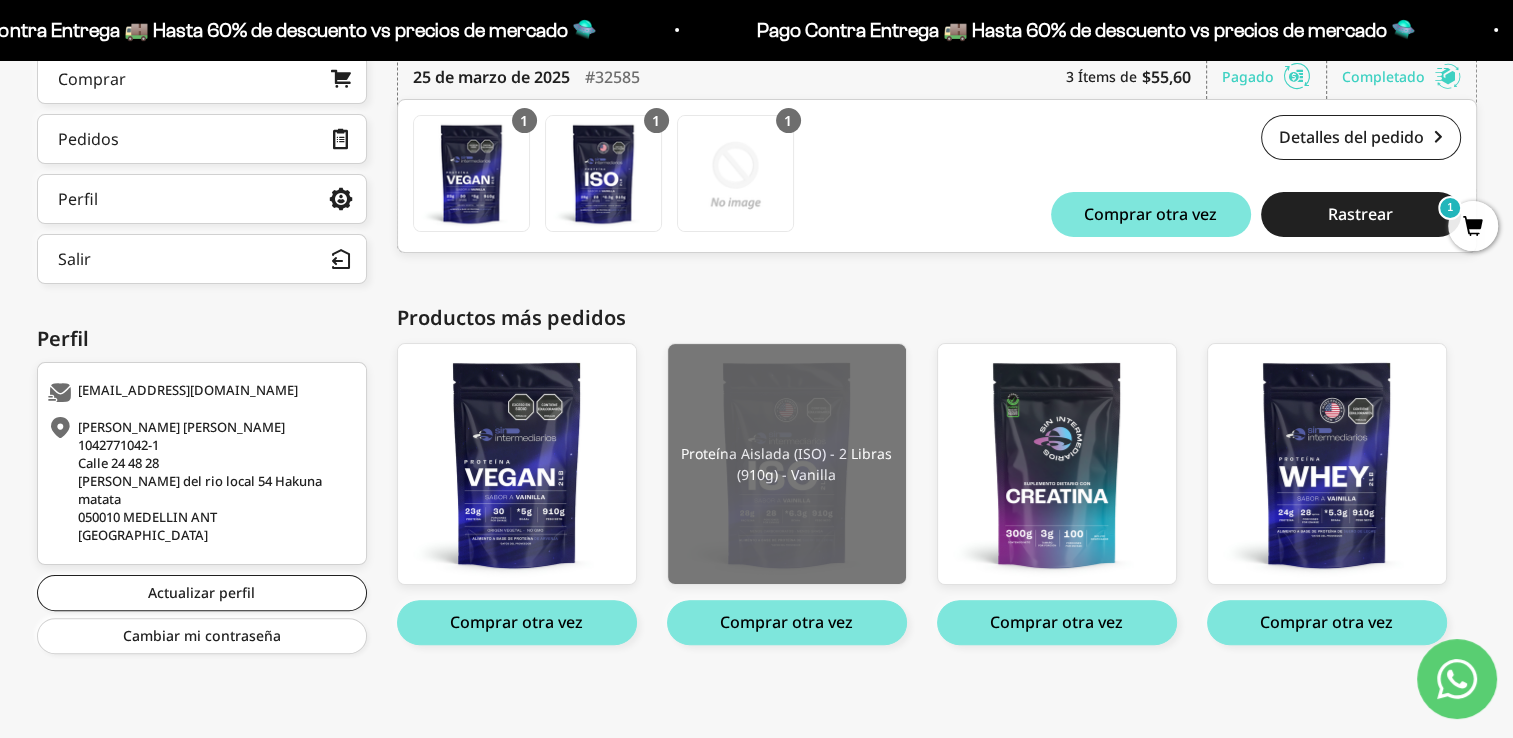 click at bounding box center (787, 464) 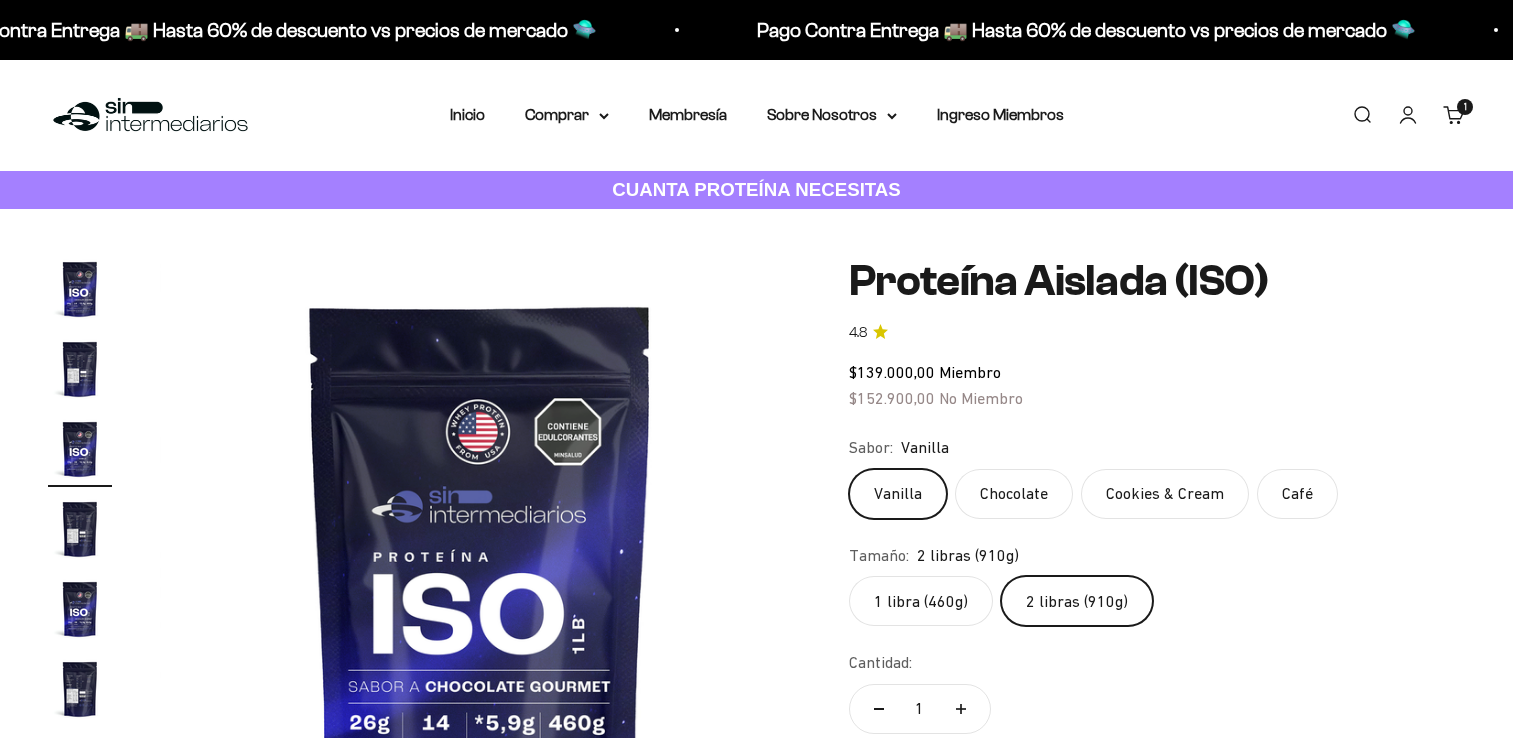 scroll, scrollTop: 0, scrollLeft: 0, axis: both 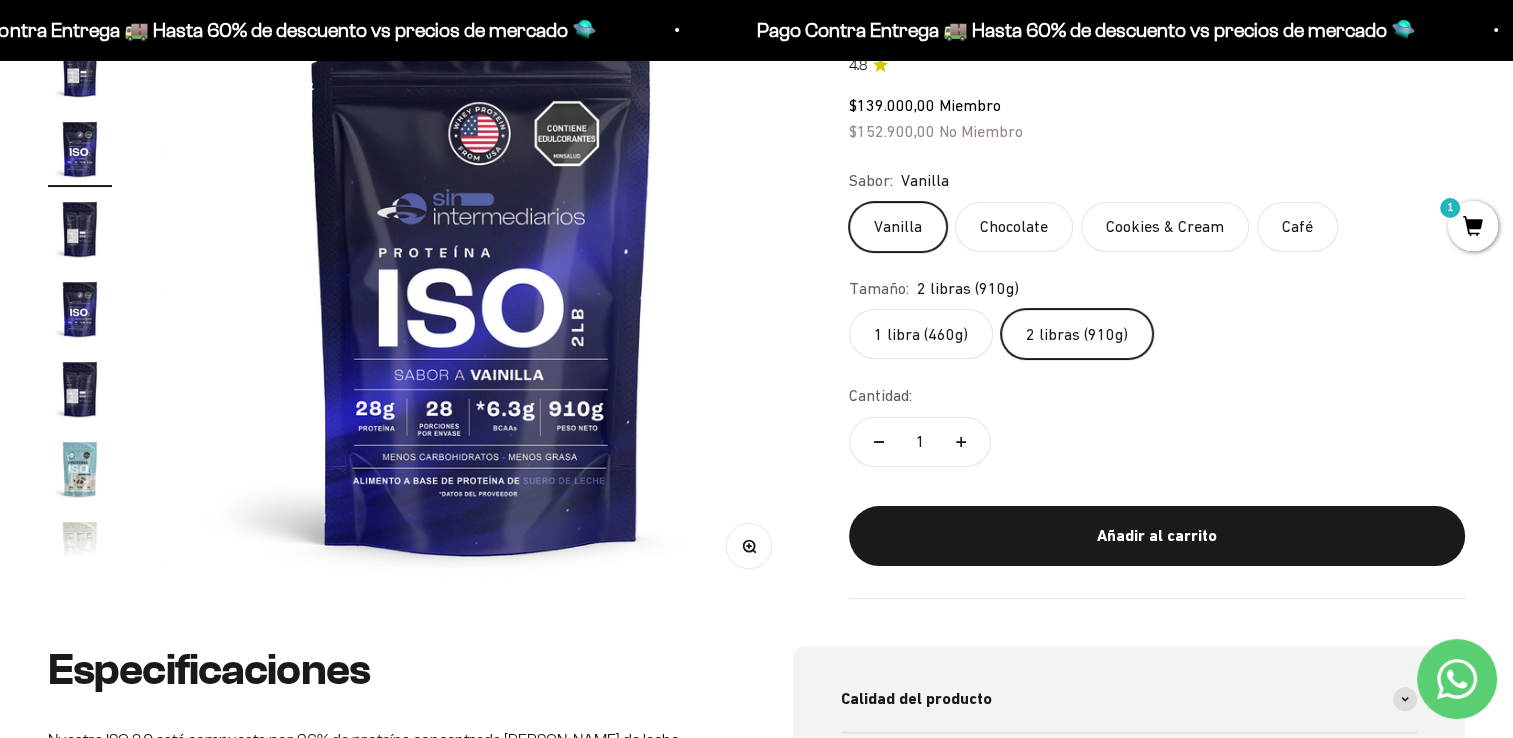 click on "1 libra (460g)" 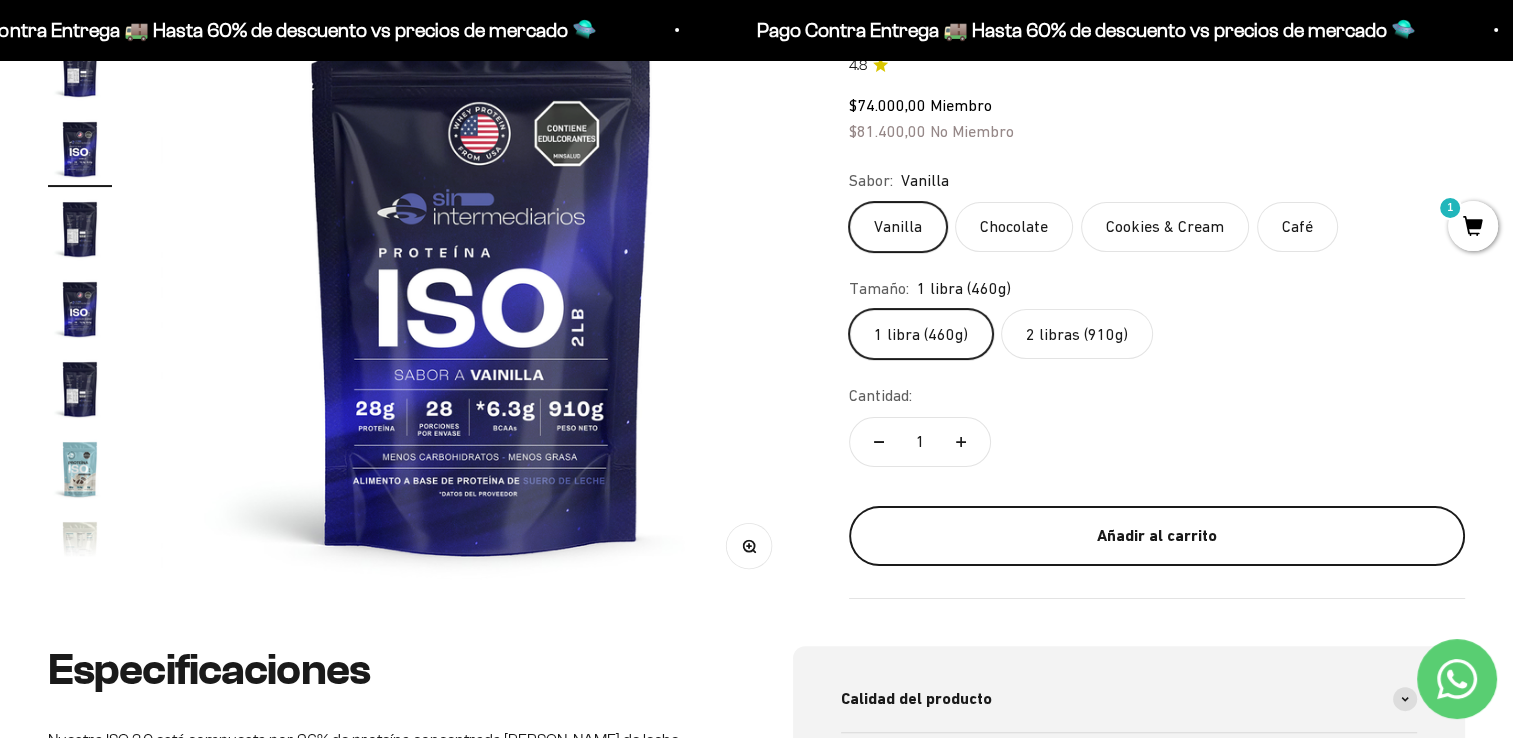 click on "Añadir al carrito" at bounding box center [1157, 535] 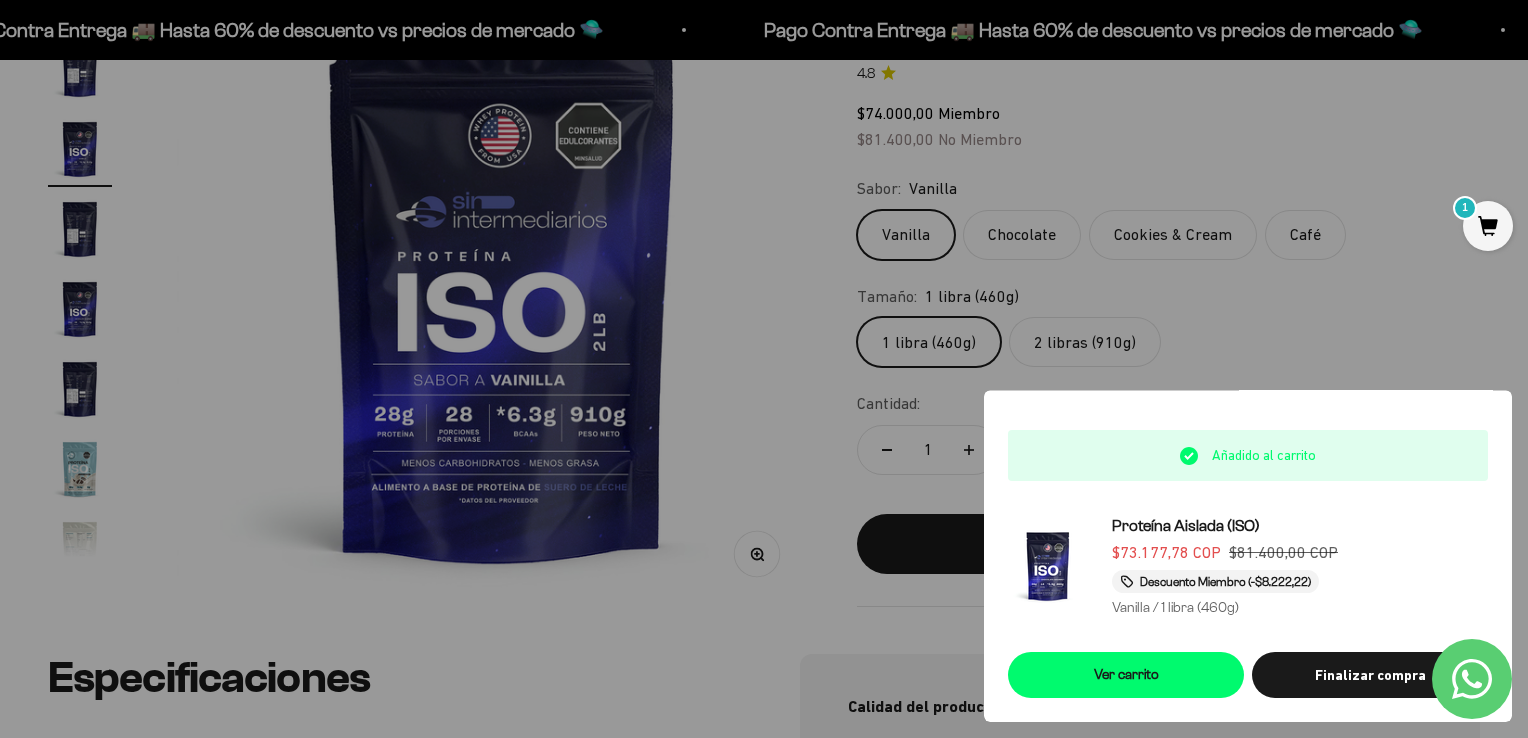 scroll, scrollTop: 0, scrollLeft: 1346, axis: horizontal 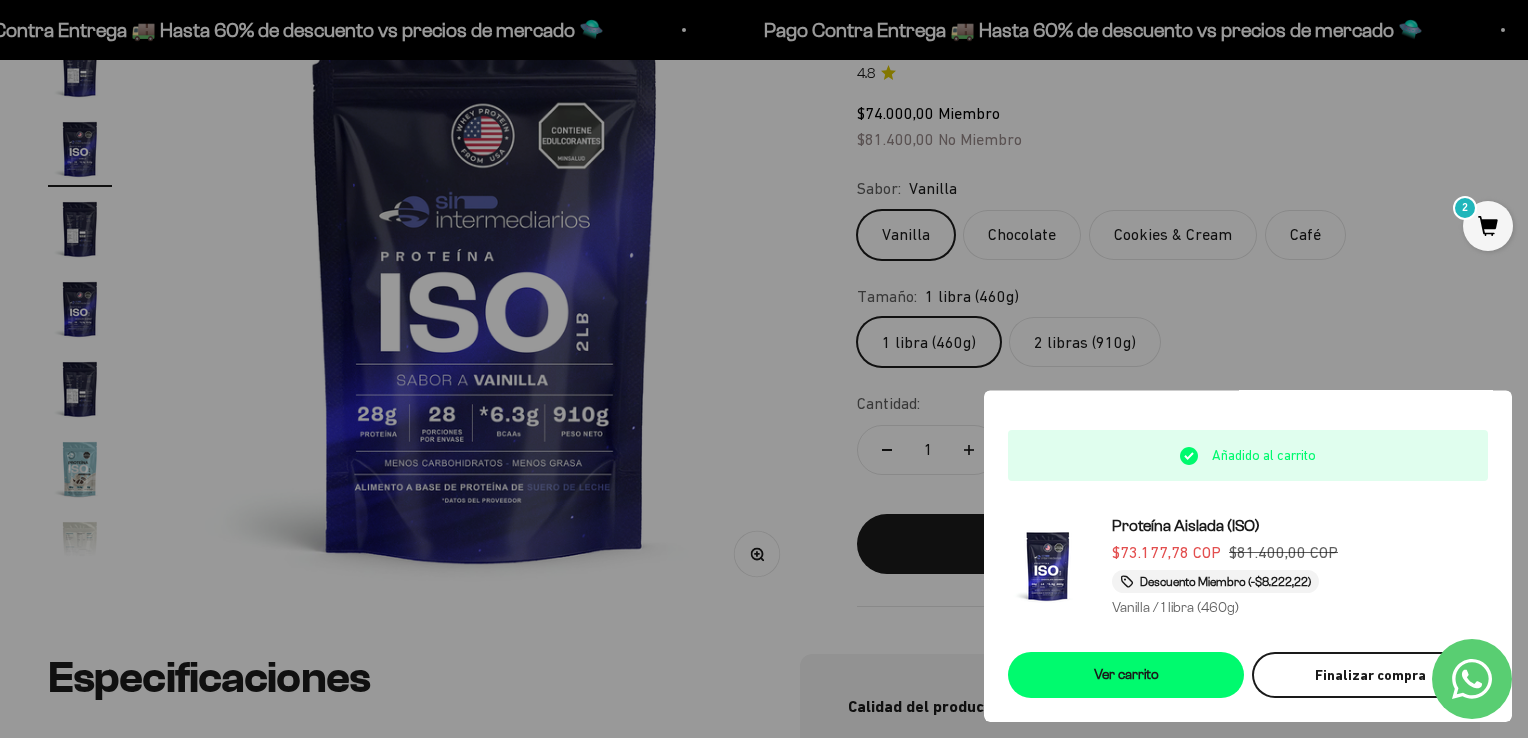 click on "Finalizar compra" at bounding box center [1370, 675] 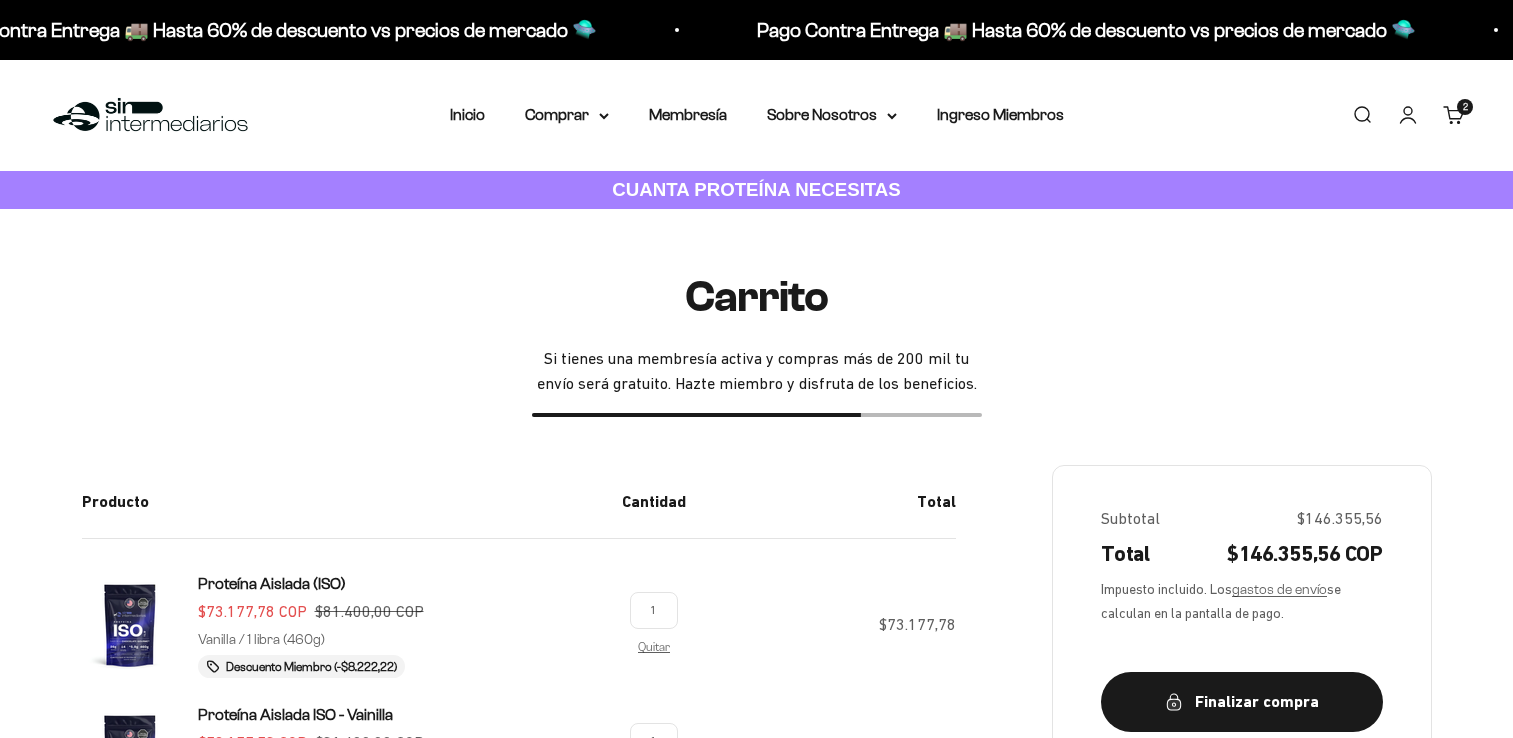 scroll, scrollTop: 0, scrollLeft: 0, axis: both 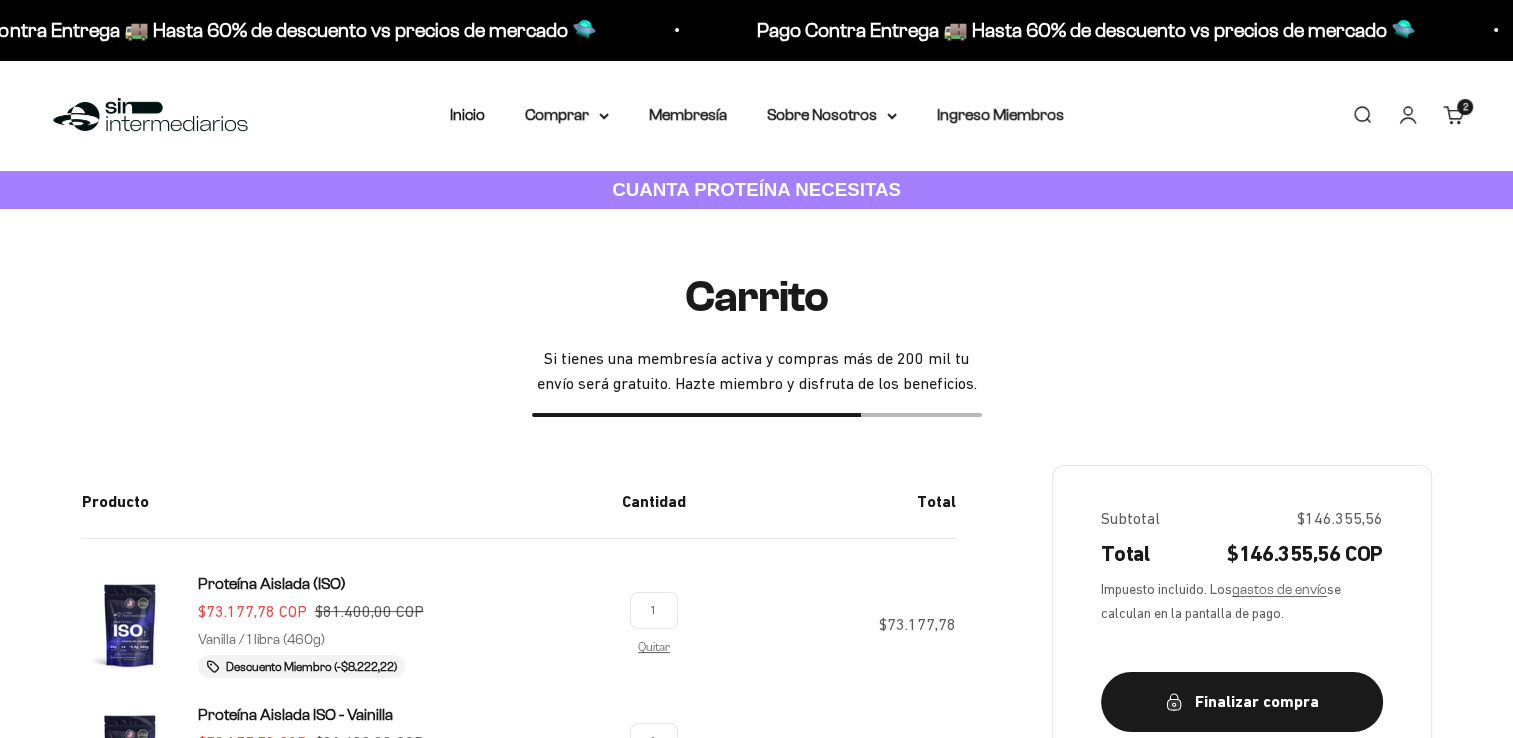 click on "Carrito
2 artículos
2" at bounding box center [1454, 115] 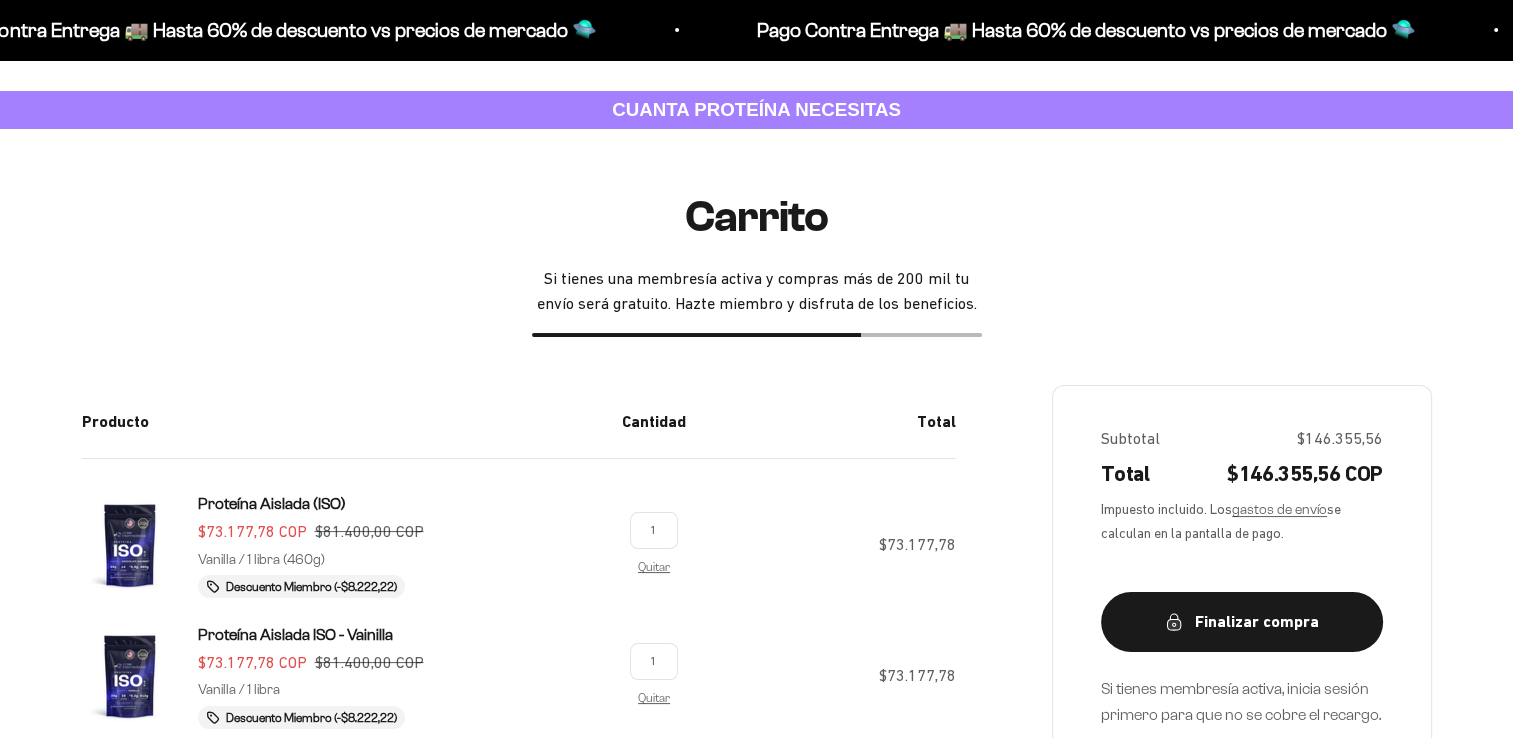 scroll, scrollTop: 200, scrollLeft: 0, axis: vertical 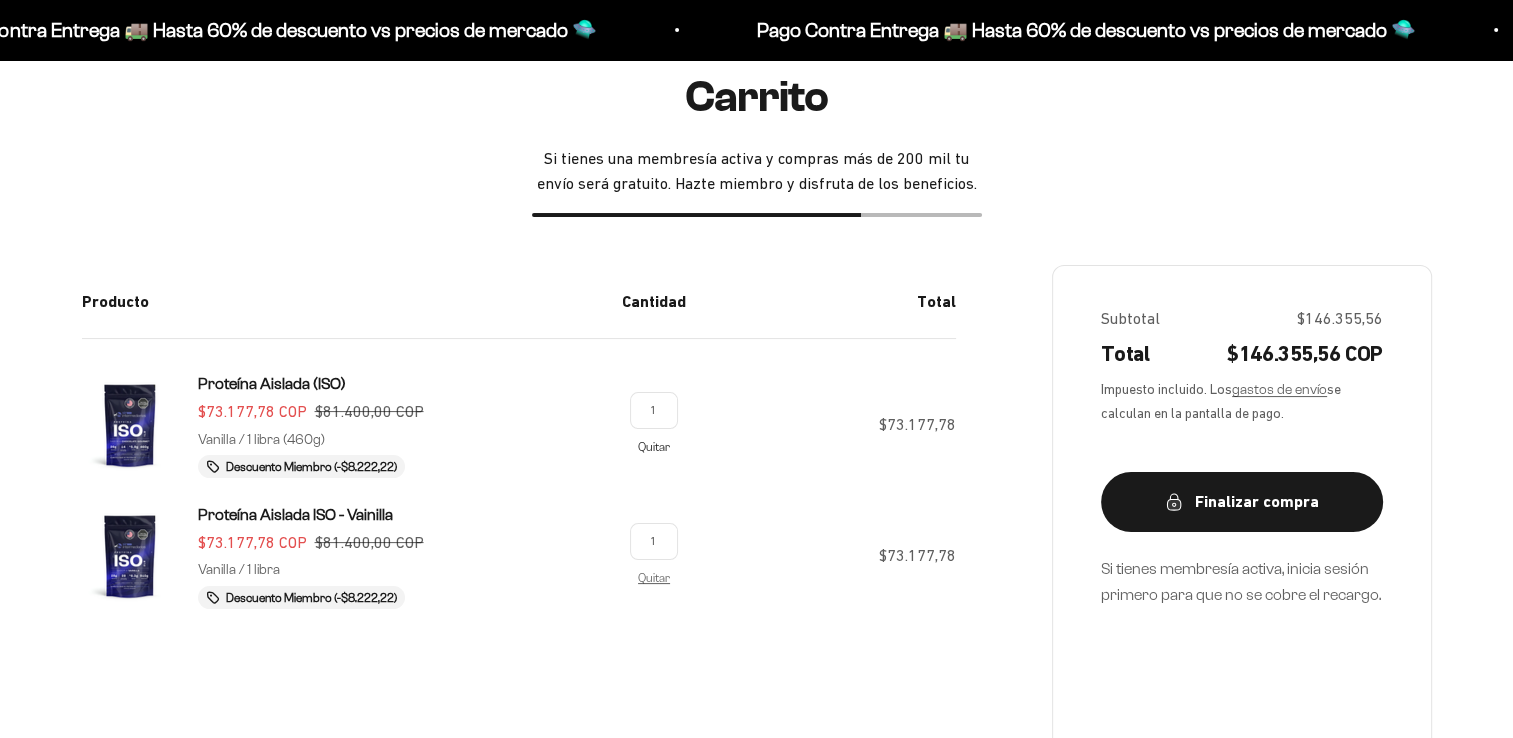 click on "Quitar" at bounding box center [654, 446] 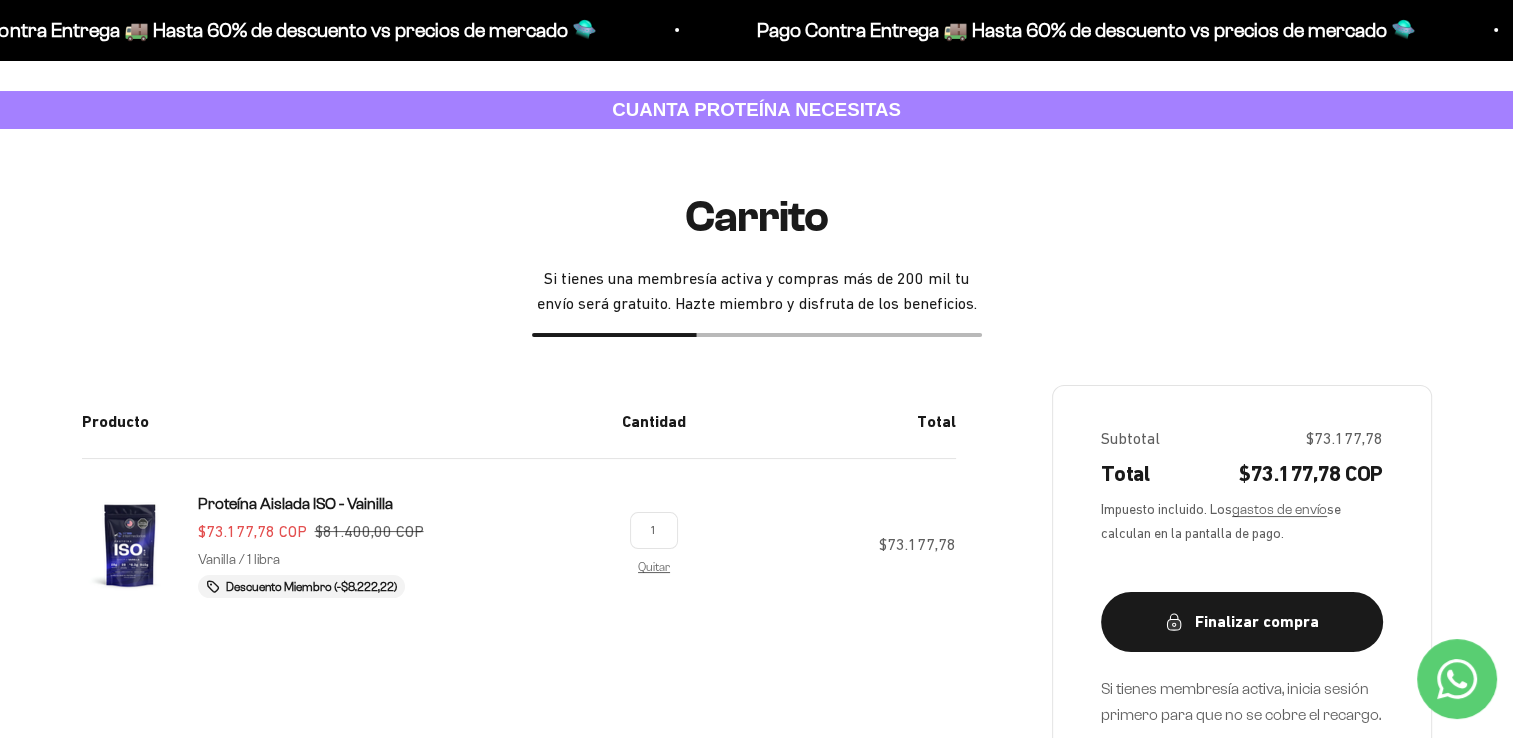 scroll, scrollTop: 0, scrollLeft: 0, axis: both 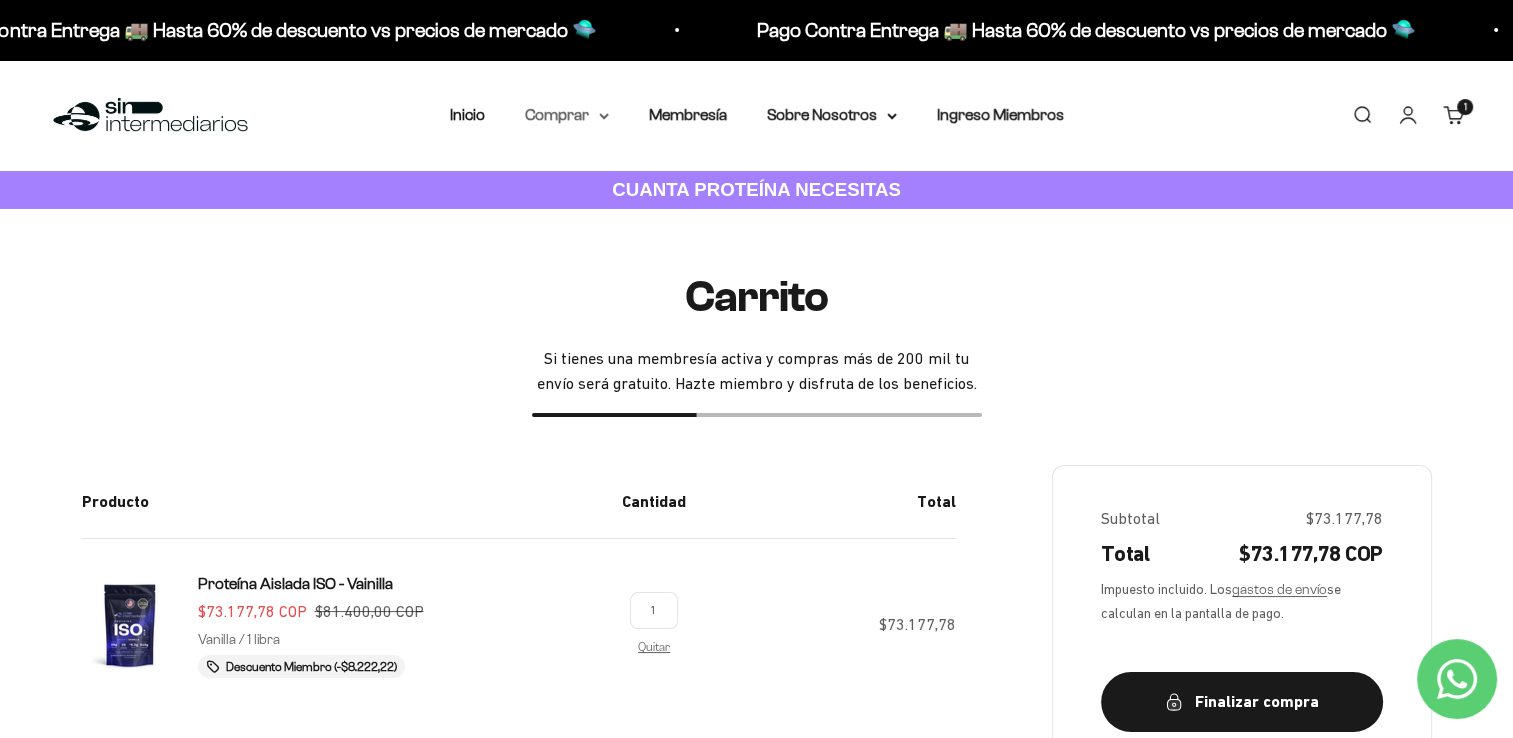 click 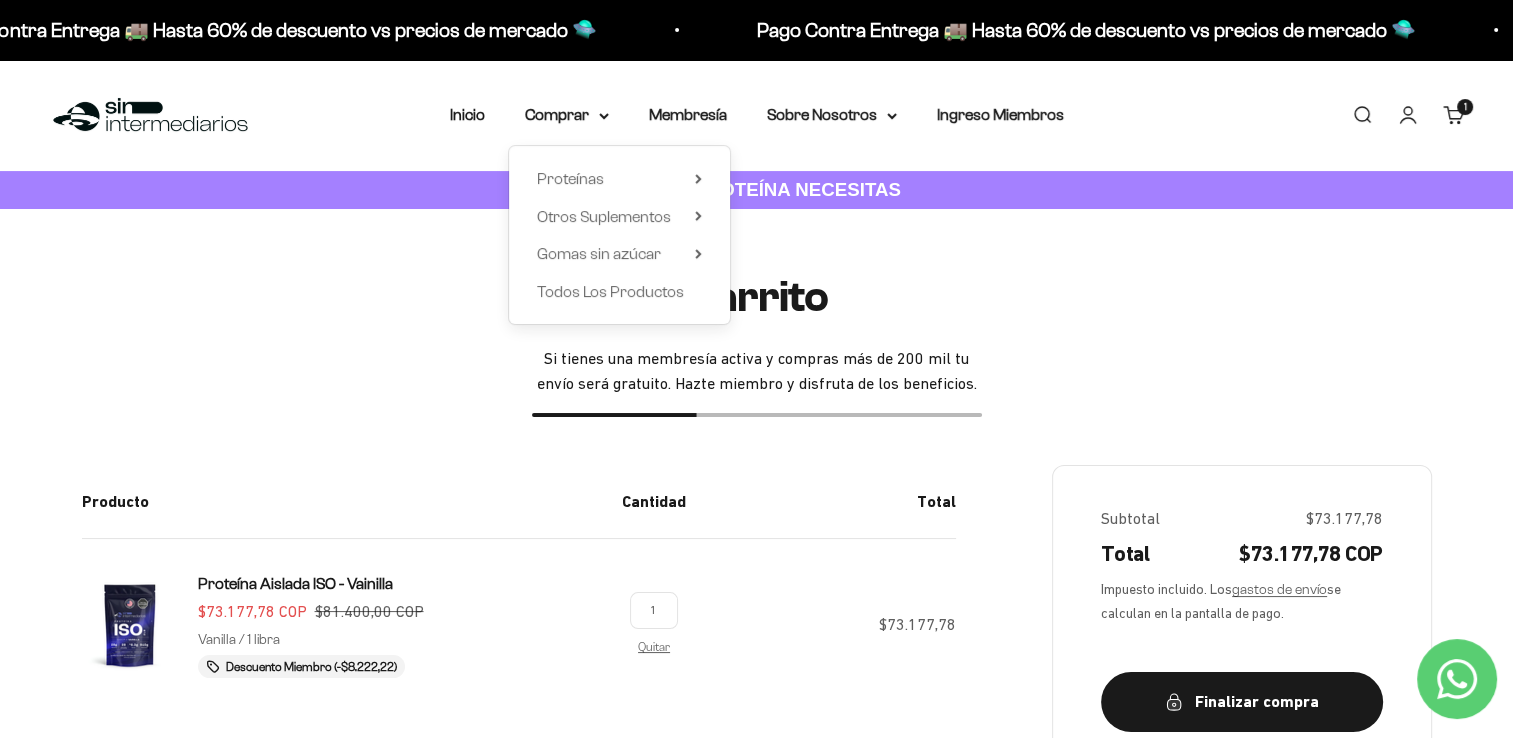 click on "Carrito Si tienes una membresía activa y compras más de 200 mil tu envío será gratuito. Hazte miembro y disfruta de los beneficios.
Producto
Cantidad
Total
Proteína Aislada ISO - Vainilla
Precio de oferta $73.177,78 COP
Precio normal $81.400,00 COP Vanilla / 1 libra
1
Quitar
Descuento Miembro (-$8.222,22)
1
Quitar
$73.177,78" at bounding box center [756, 702] 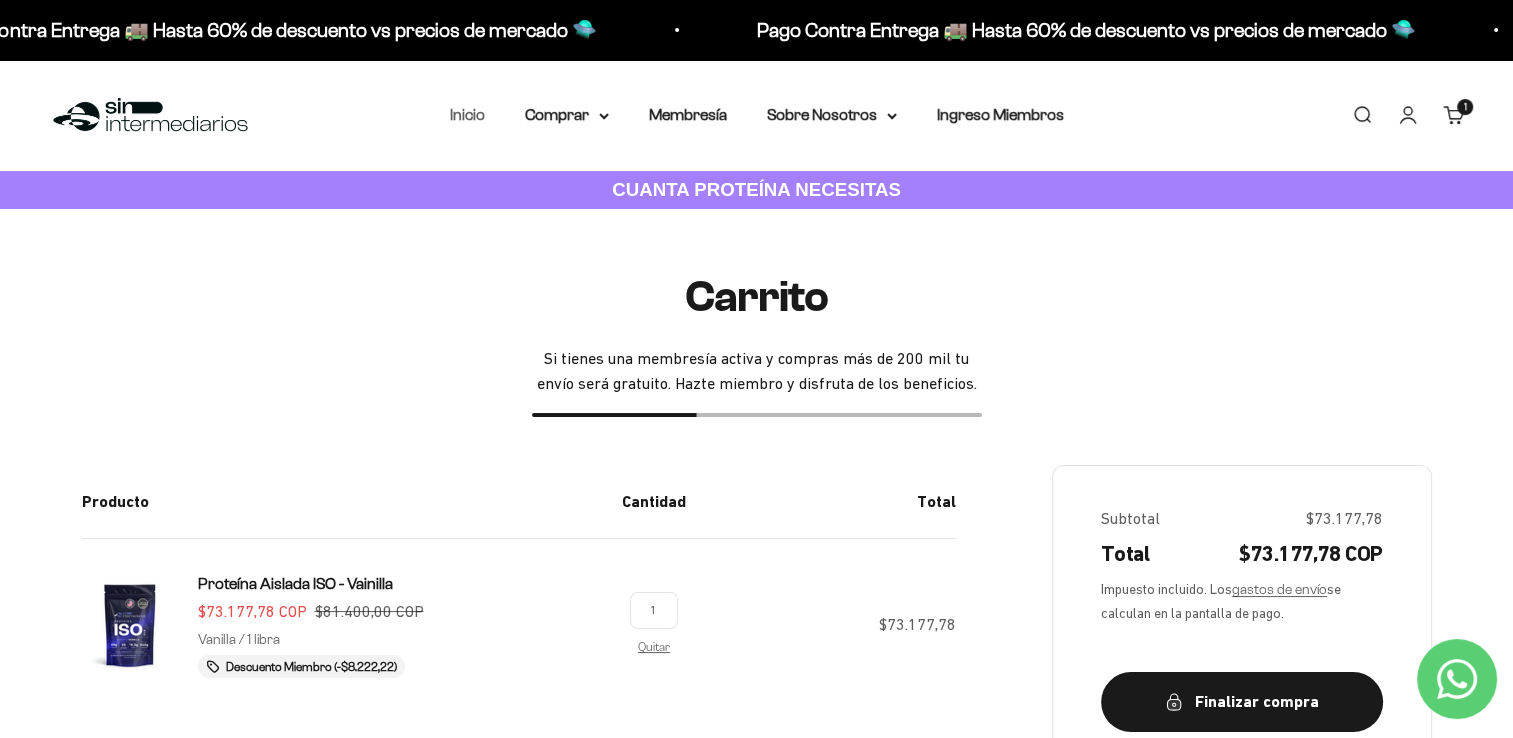 click on "Inicio" at bounding box center (467, 114) 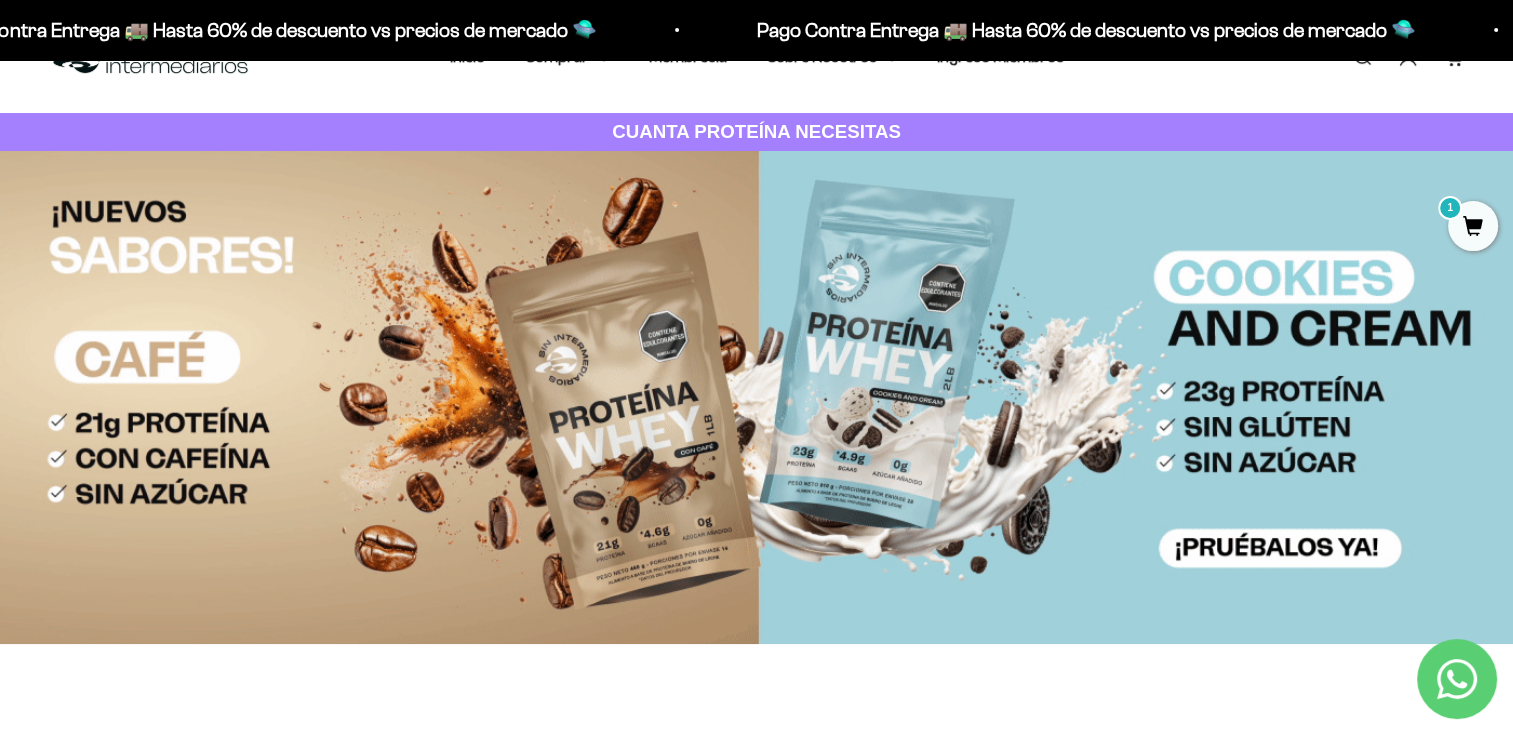 scroll, scrollTop: 0, scrollLeft: 0, axis: both 